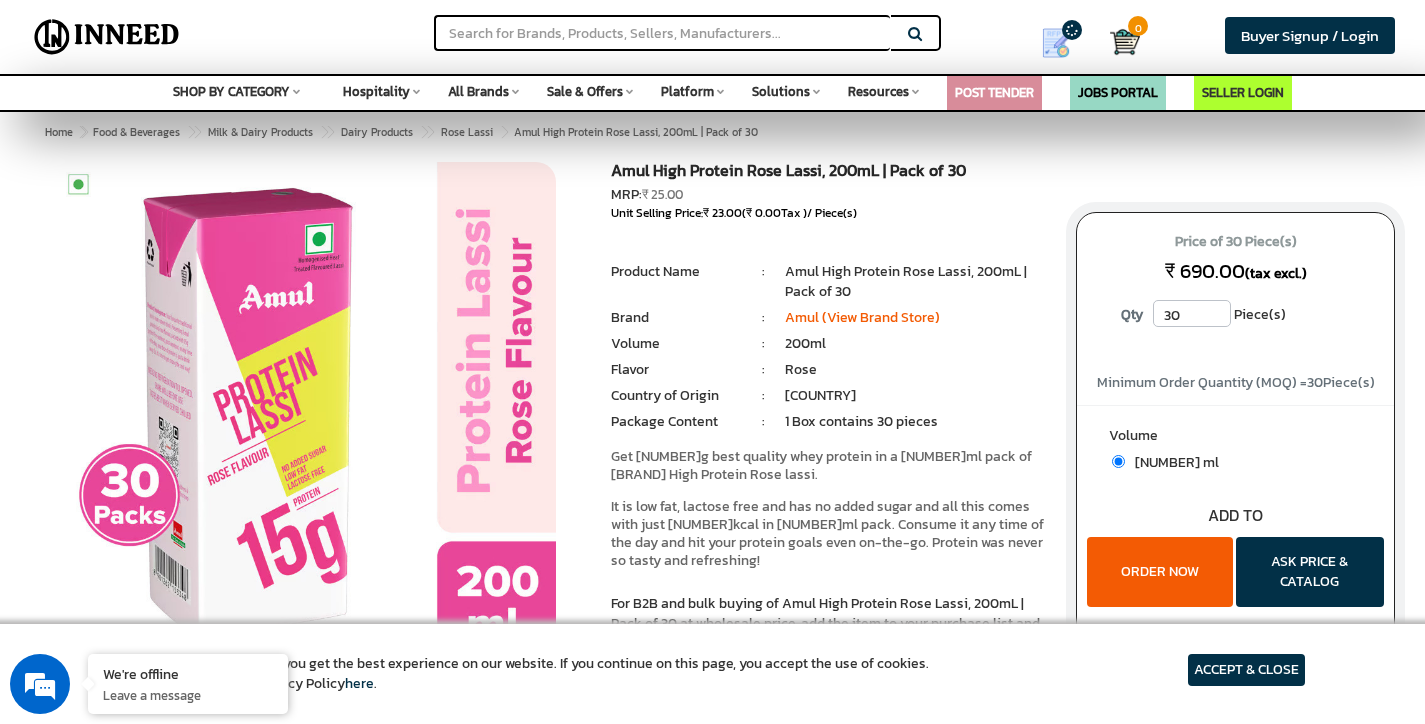 scroll, scrollTop: 0, scrollLeft: 0, axis: both 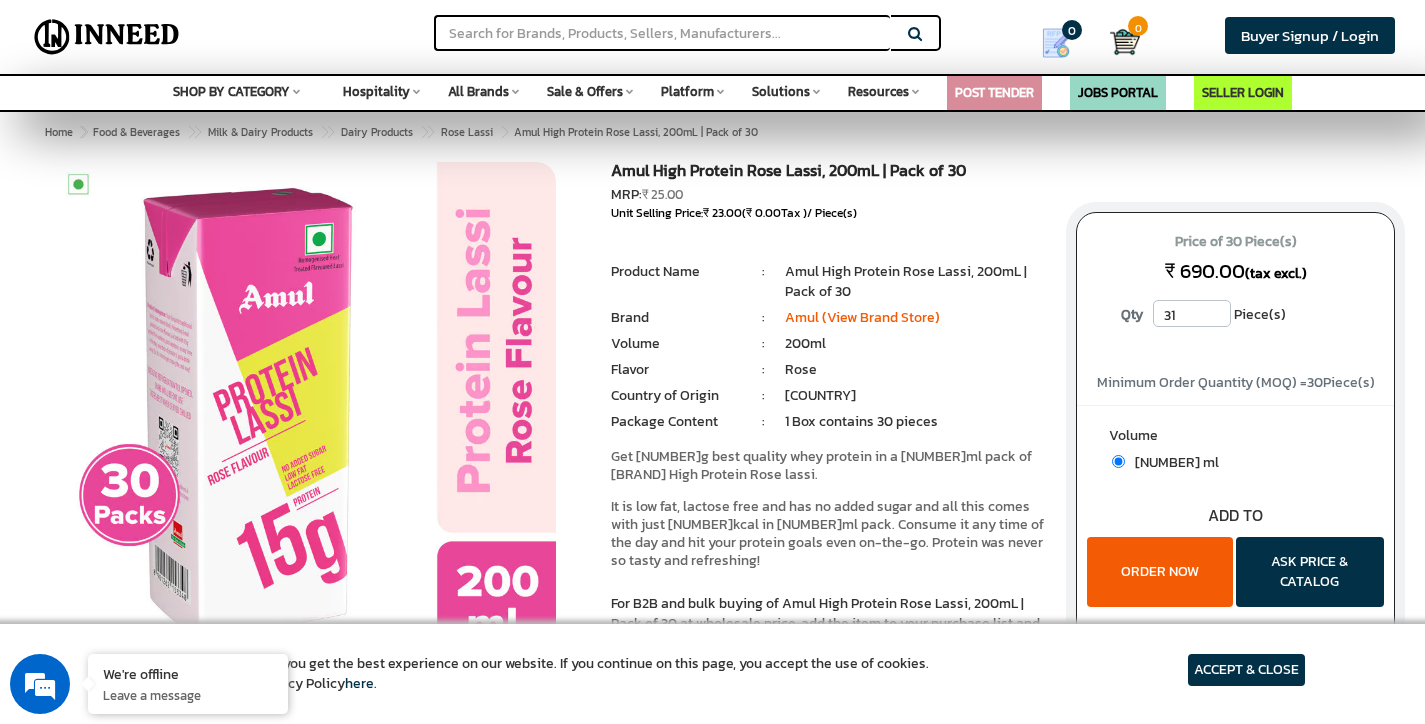 click on "31" at bounding box center (1192, 313) 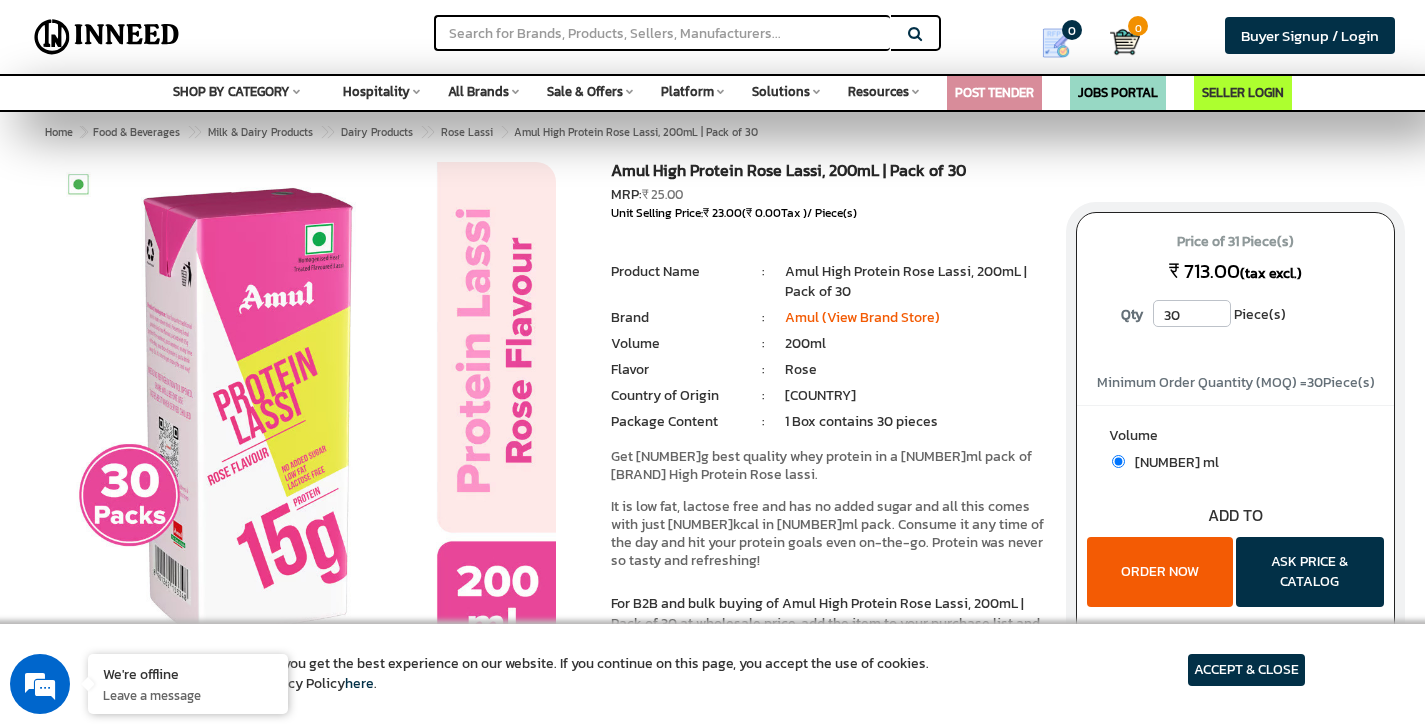 click on "30" at bounding box center (1192, 313) 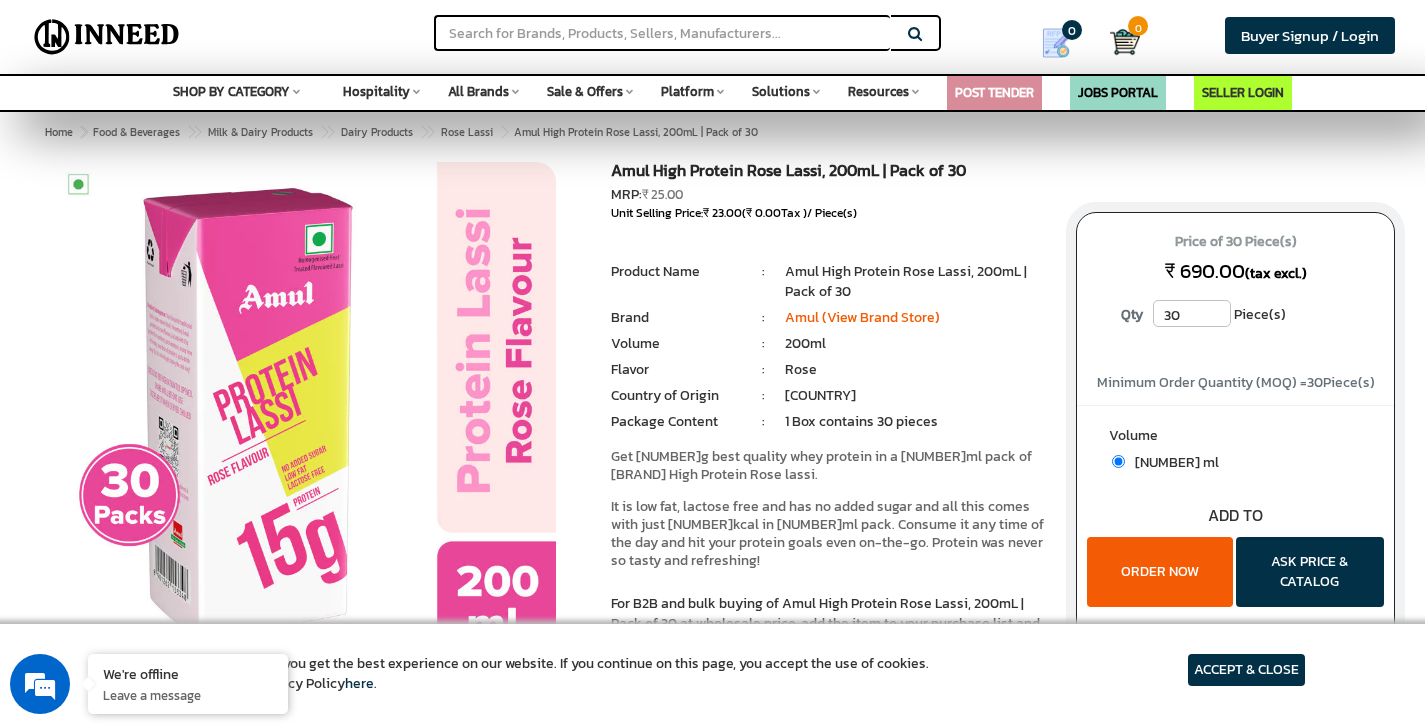 click on "30" at bounding box center [1192, 313] 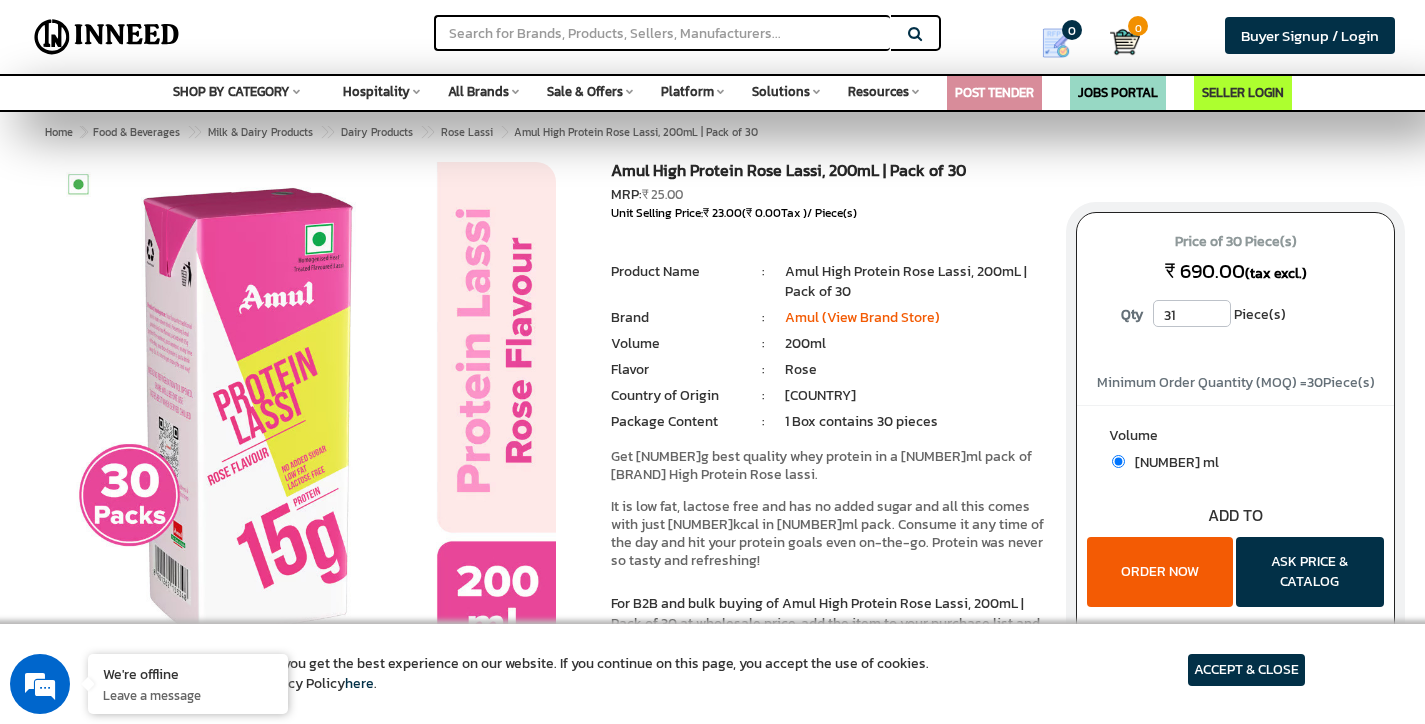 click on "31" at bounding box center [1192, 313] 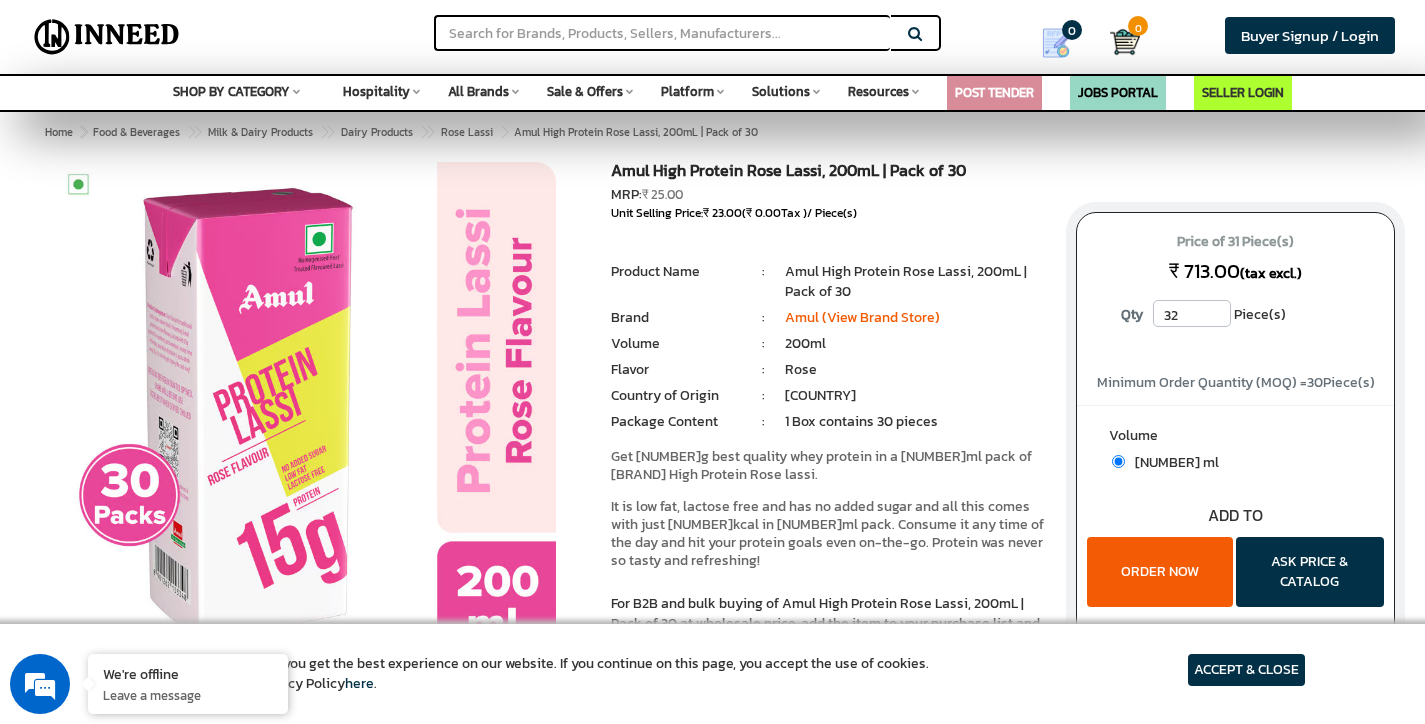 click on "32" at bounding box center (1192, 313) 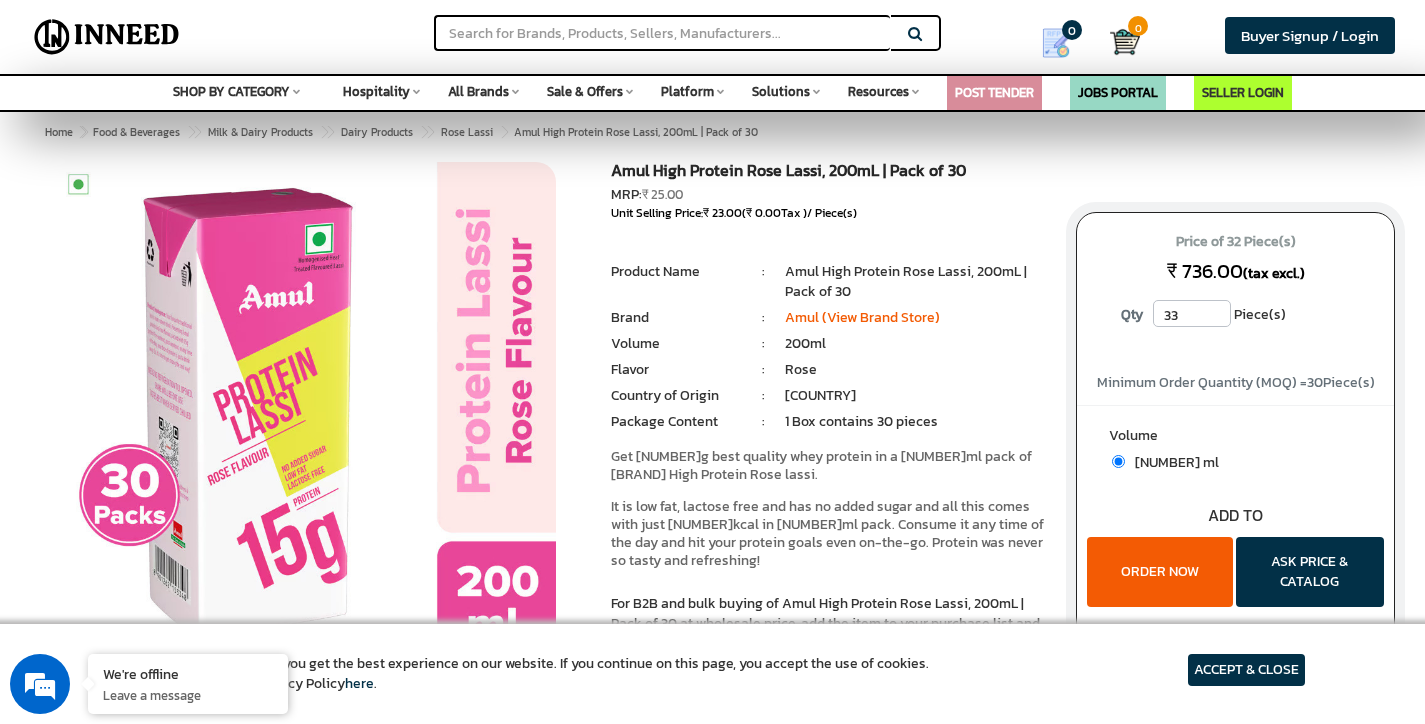 click on "33" at bounding box center [1192, 313] 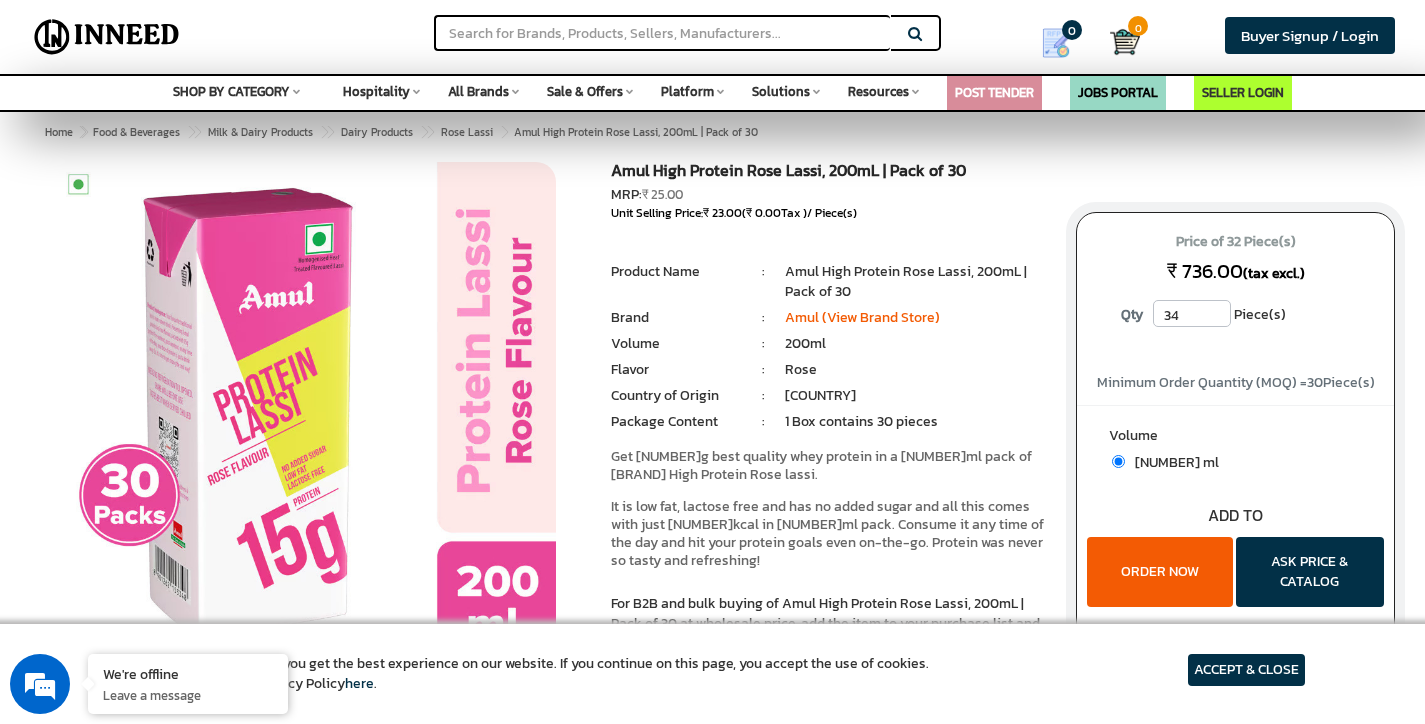click on "34" at bounding box center (1192, 313) 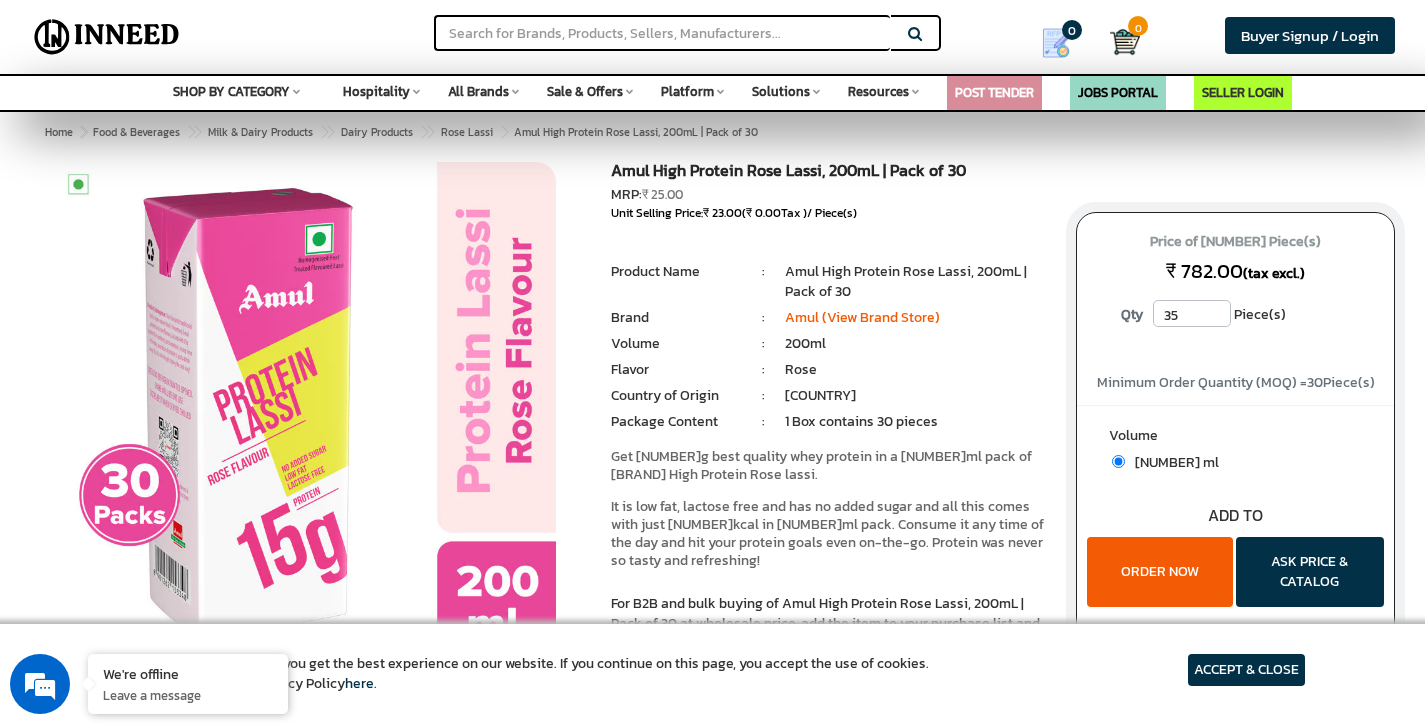 click on "35" at bounding box center [1192, 313] 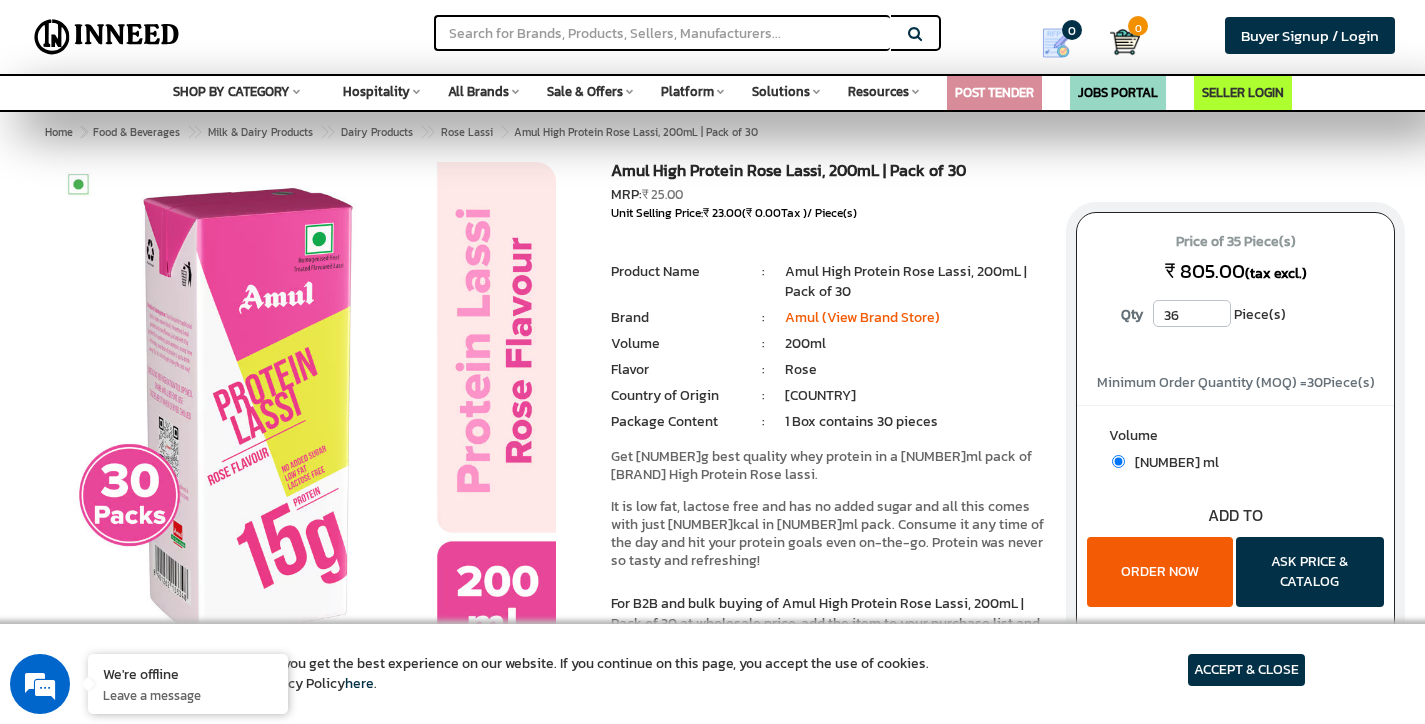 click on "36" at bounding box center [1192, 313] 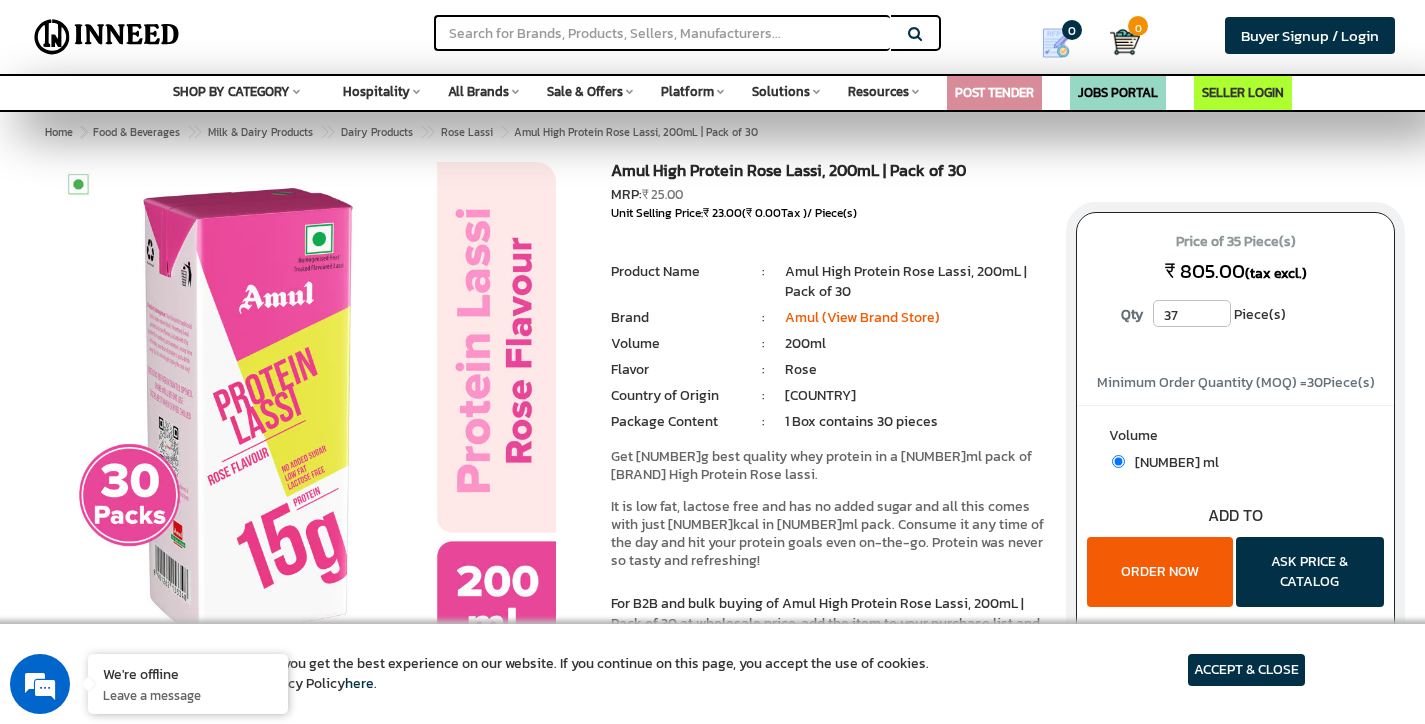click on "37" at bounding box center (1192, 313) 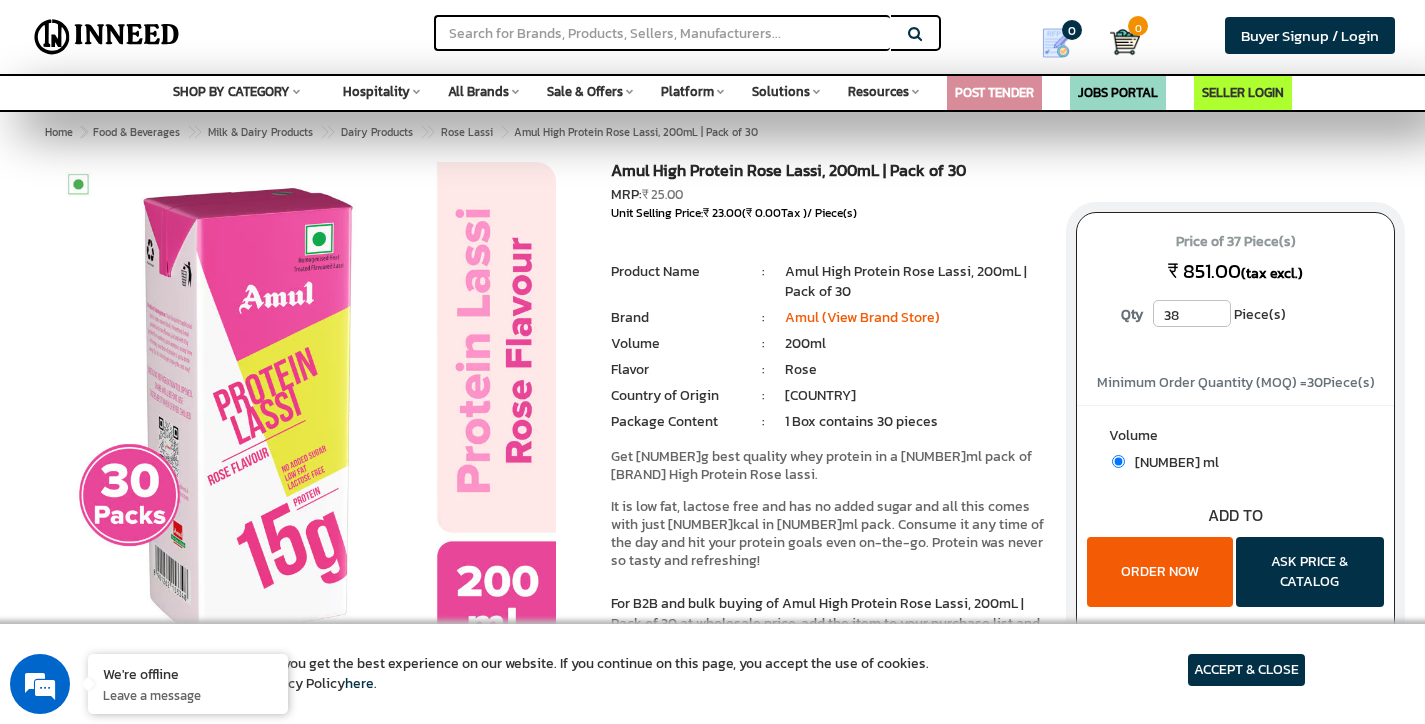 click on "38" at bounding box center [1192, 313] 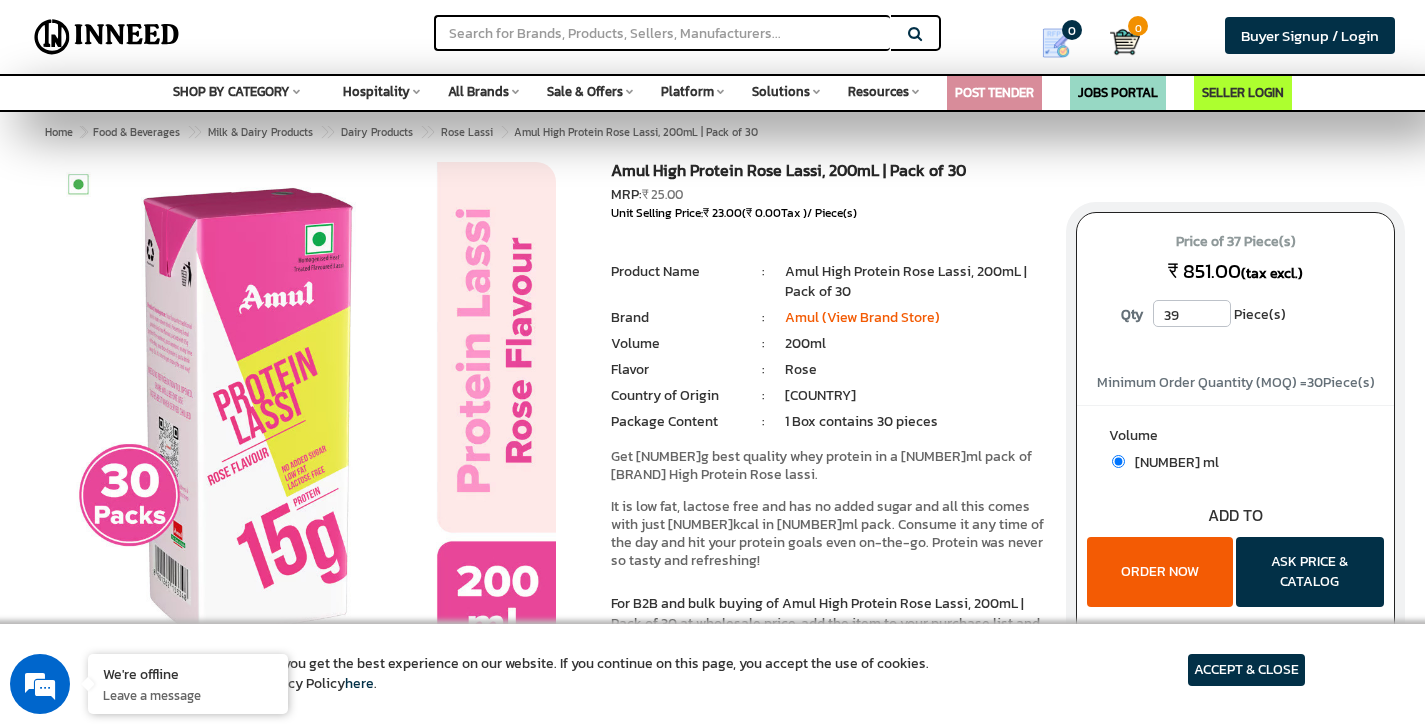 click on "39" at bounding box center (1192, 313) 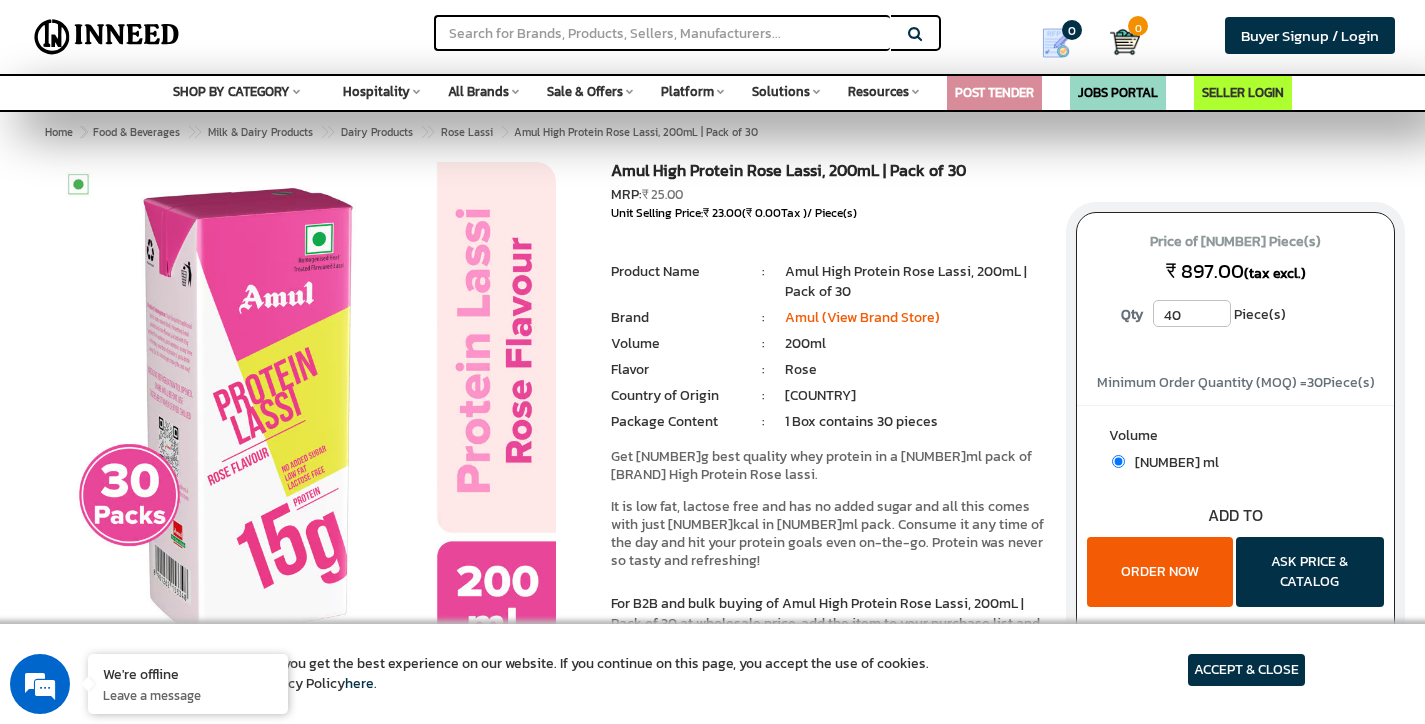 click on "40" at bounding box center [1192, 313] 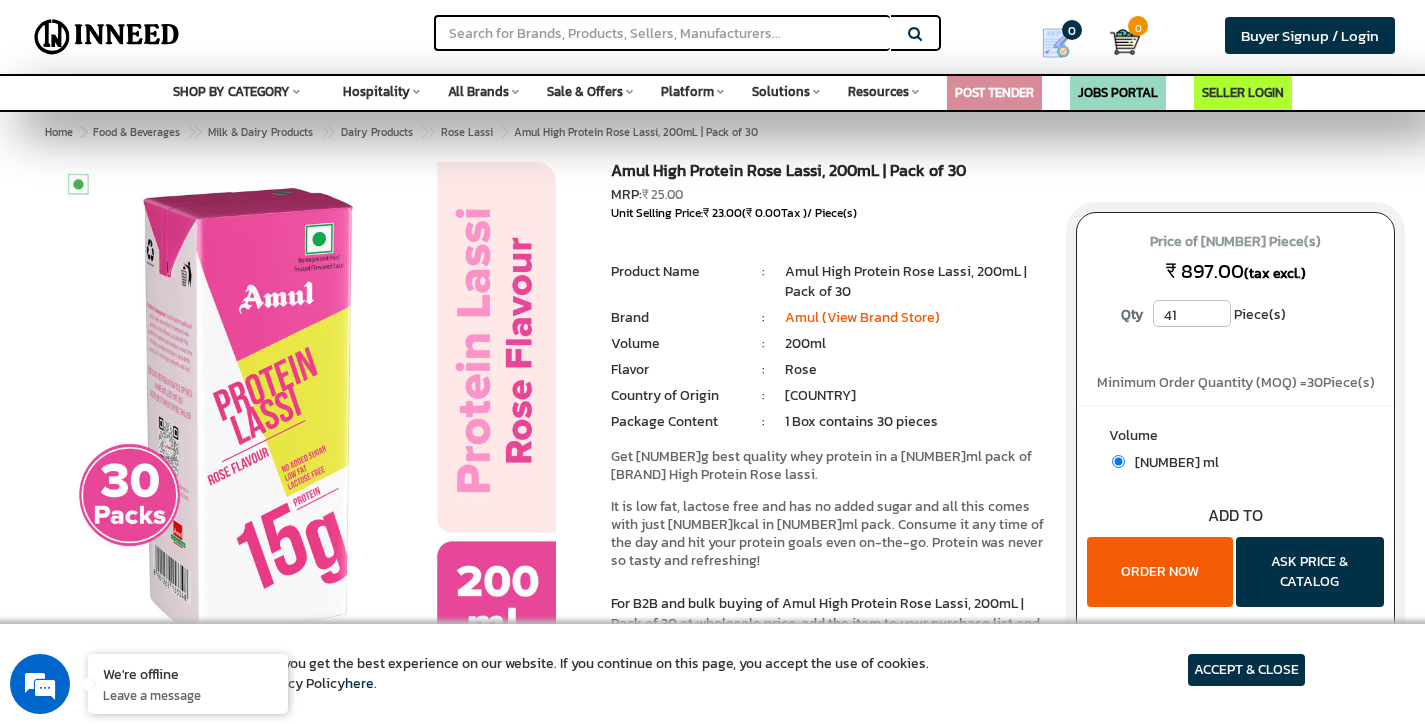 click on "41" at bounding box center [1192, 313] 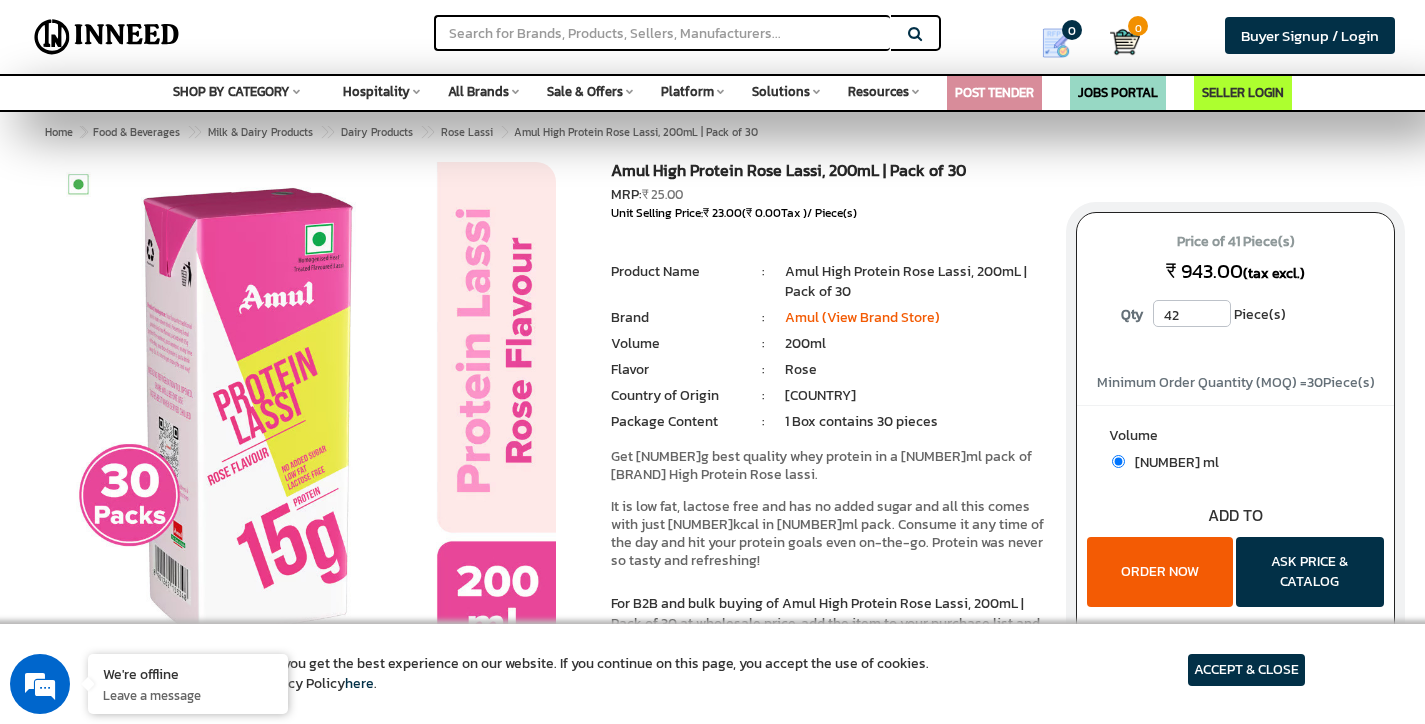 scroll, scrollTop: 0, scrollLeft: 0, axis: both 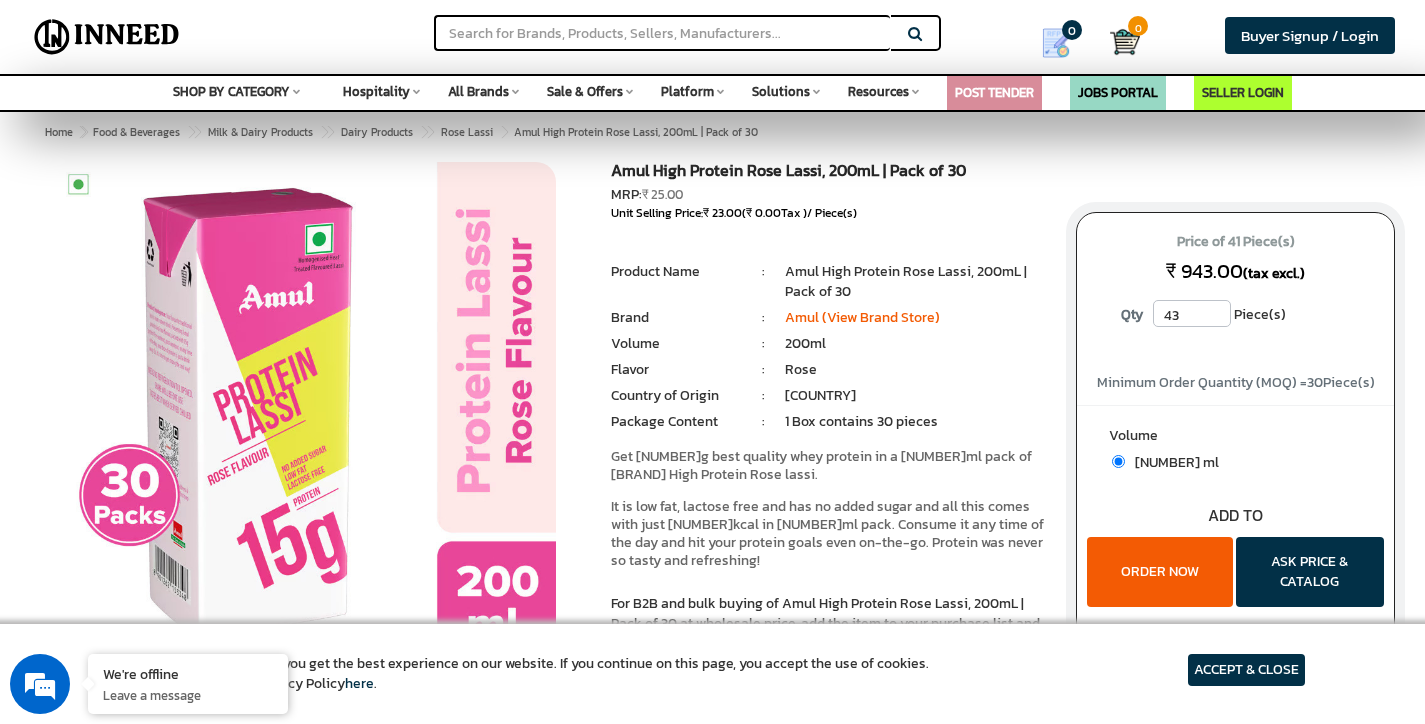 click on "43" at bounding box center (1192, 313) 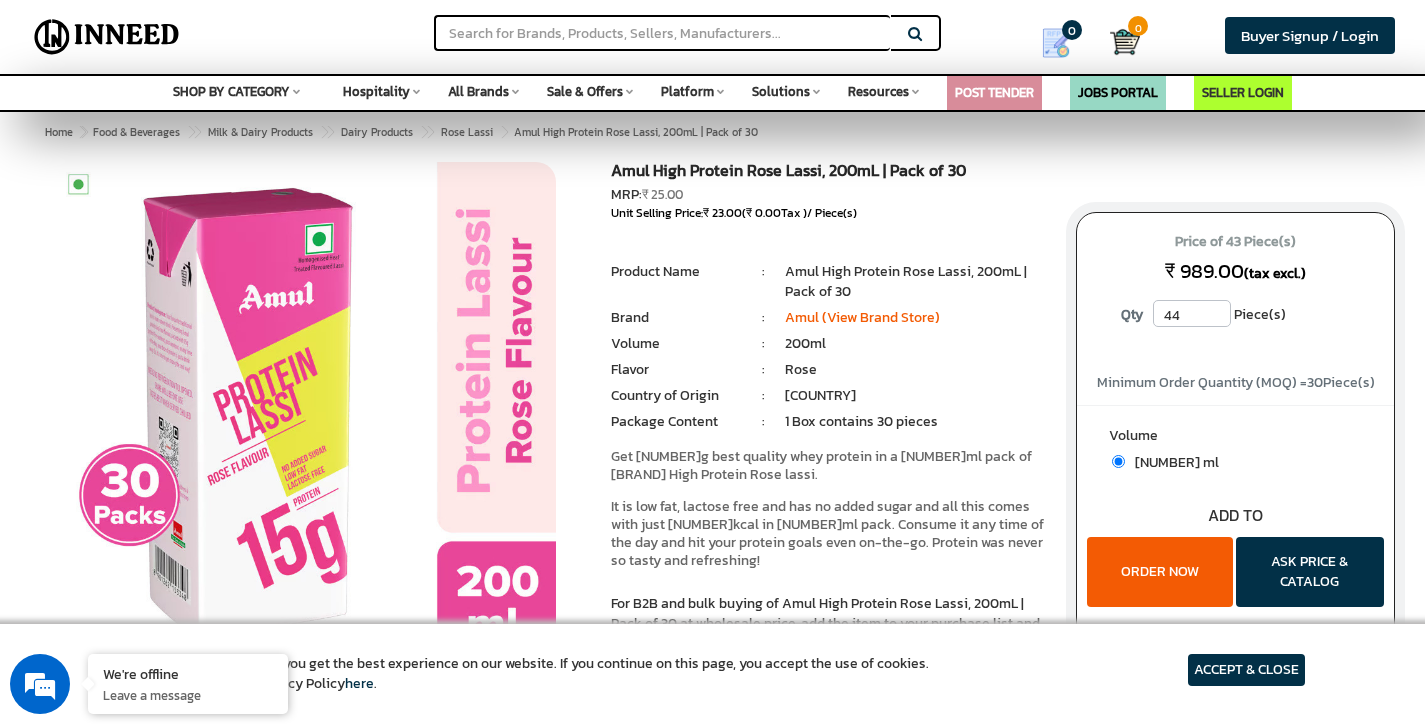 click on "44" at bounding box center (1192, 313) 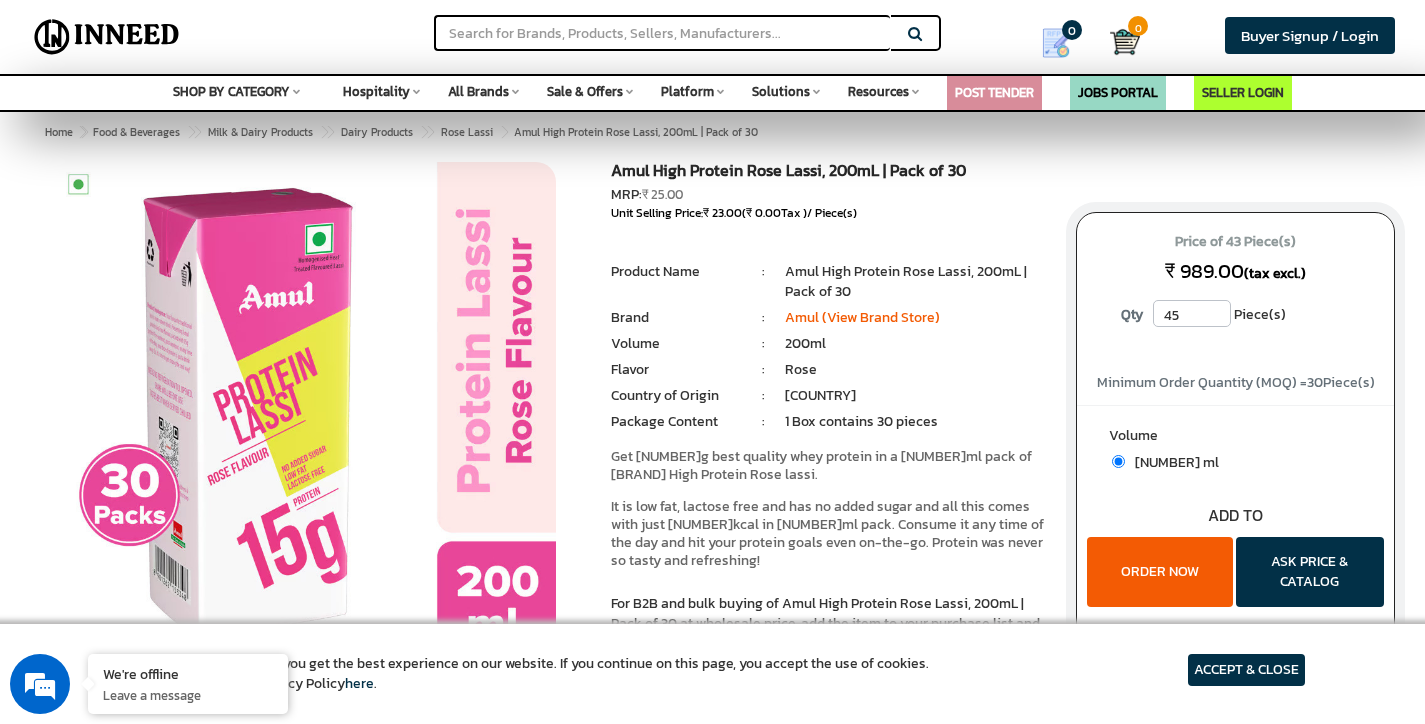 click on "45" at bounding box center [1192, 313] 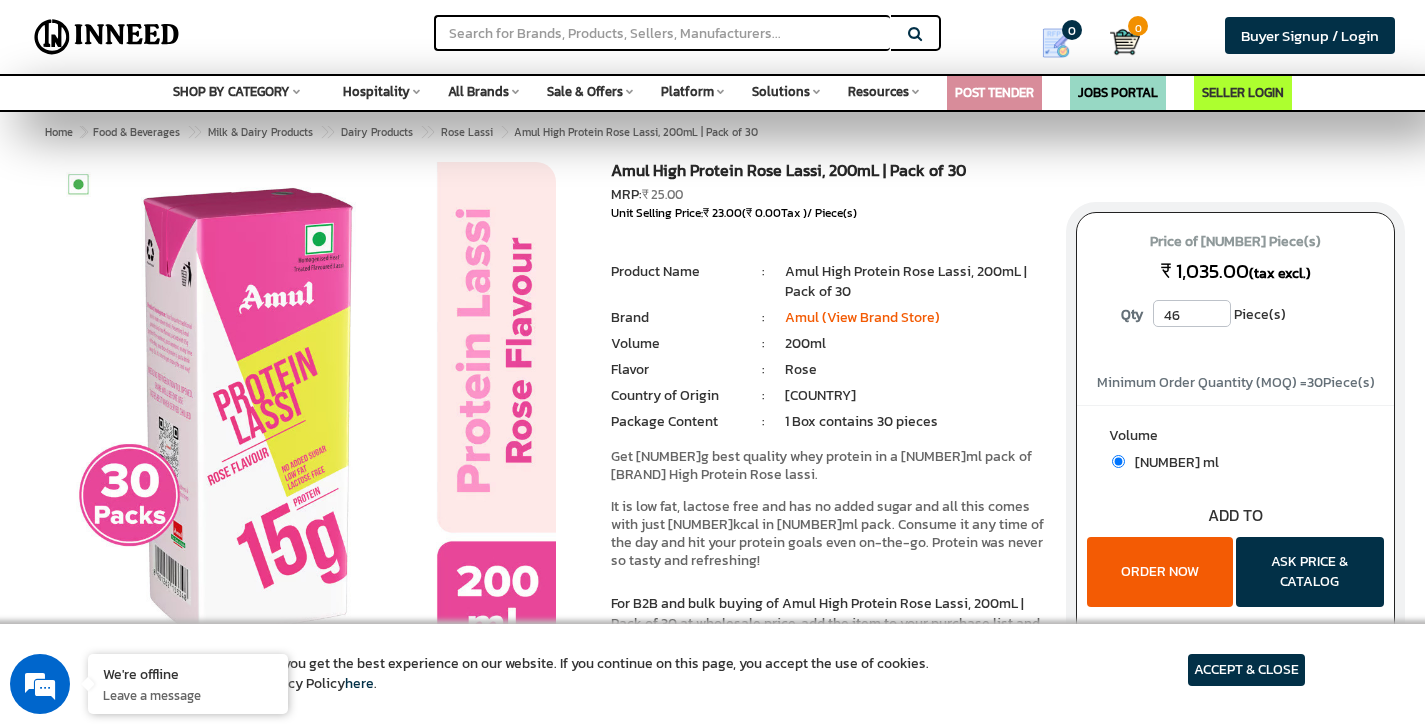 click on "46" at bounding box center (1192, 313) 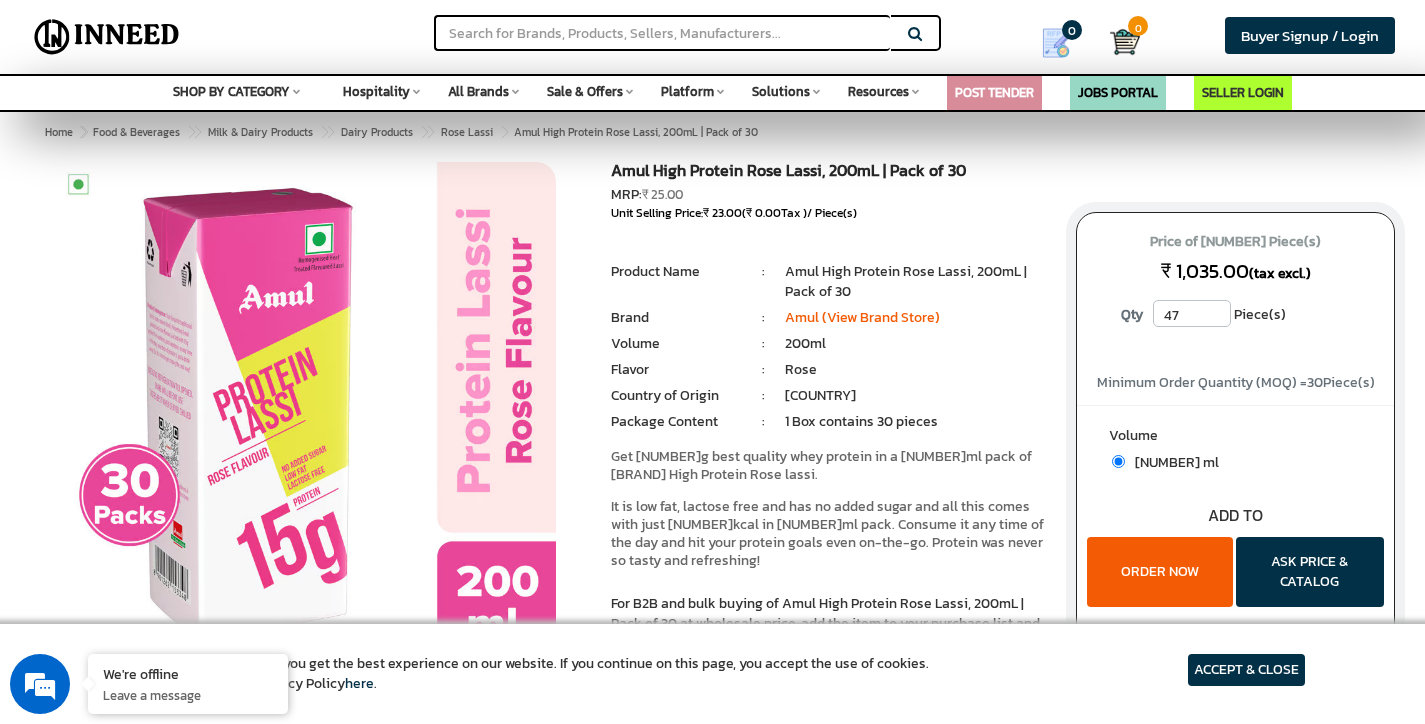 click on "47" at bounding box center (1192, 313) 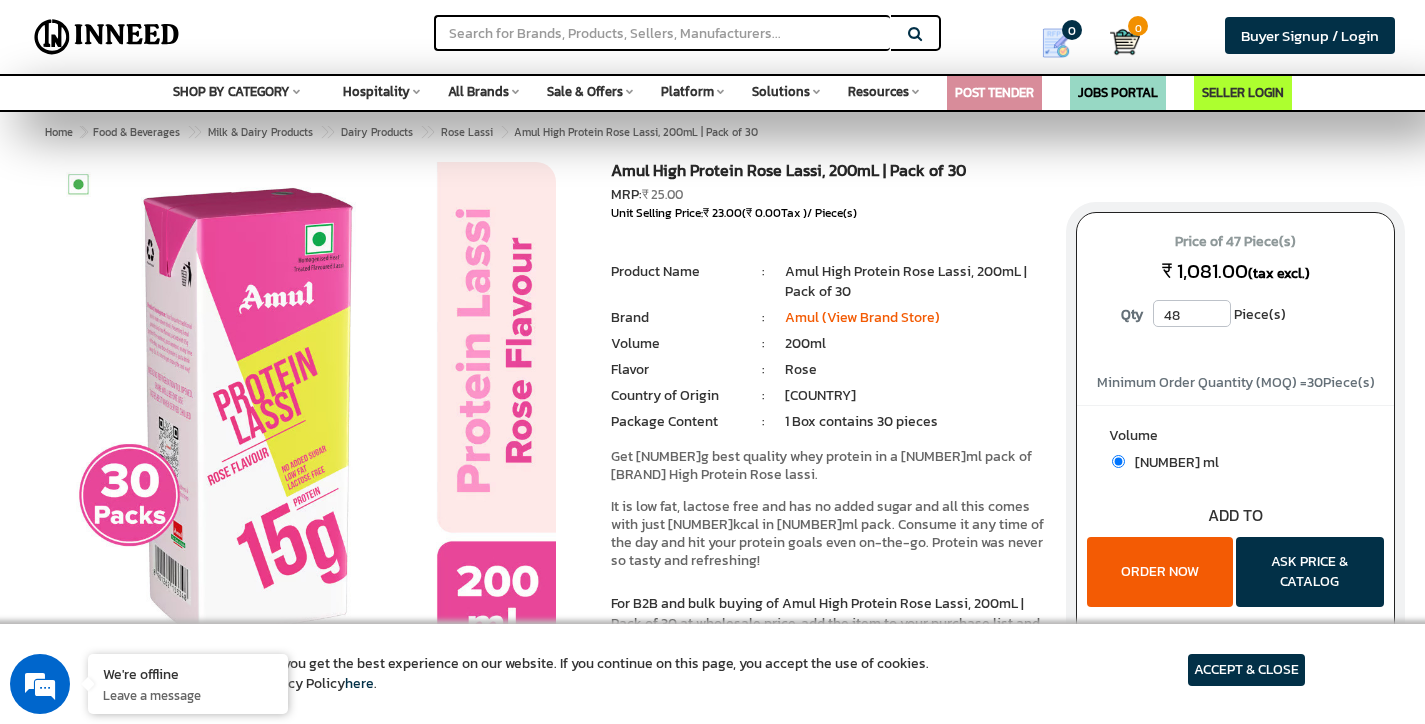 click on "48" at bounding box center [1192, 313] 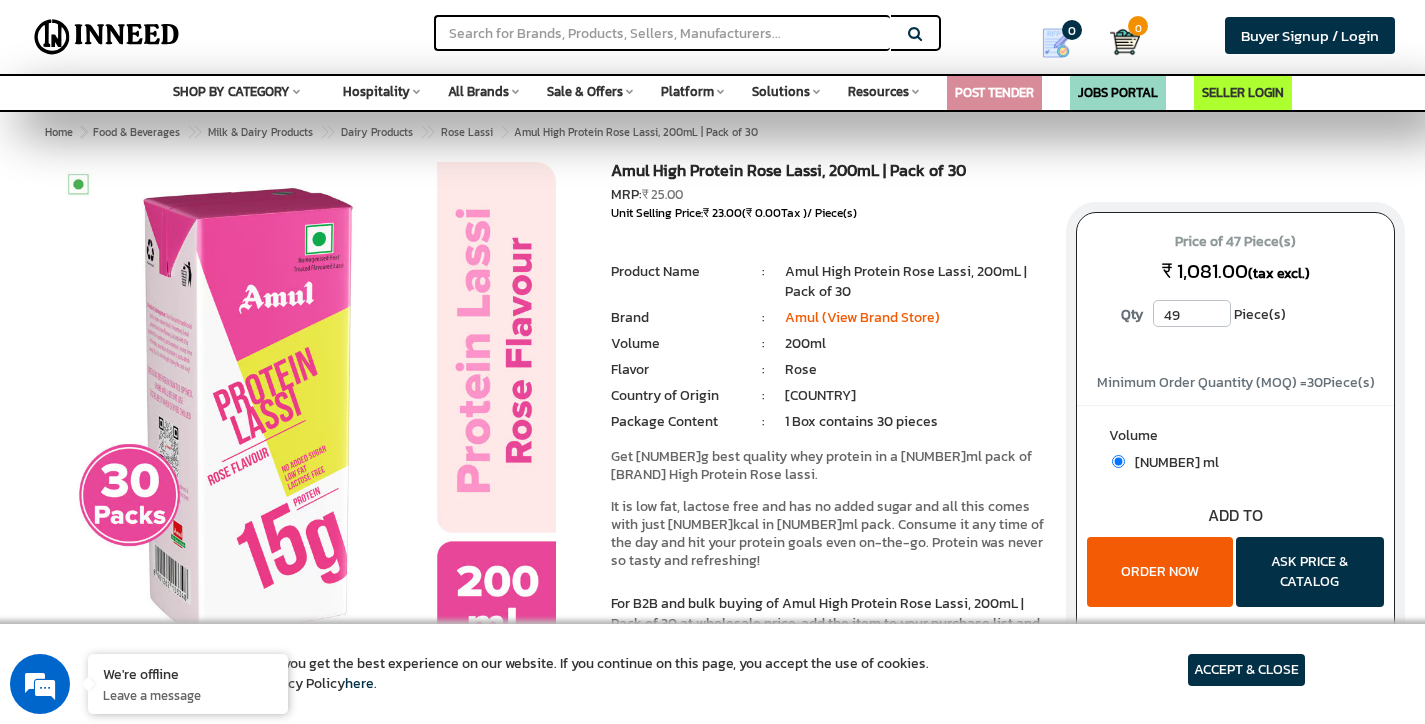 click on "49" at bounding box center (1192, 313) 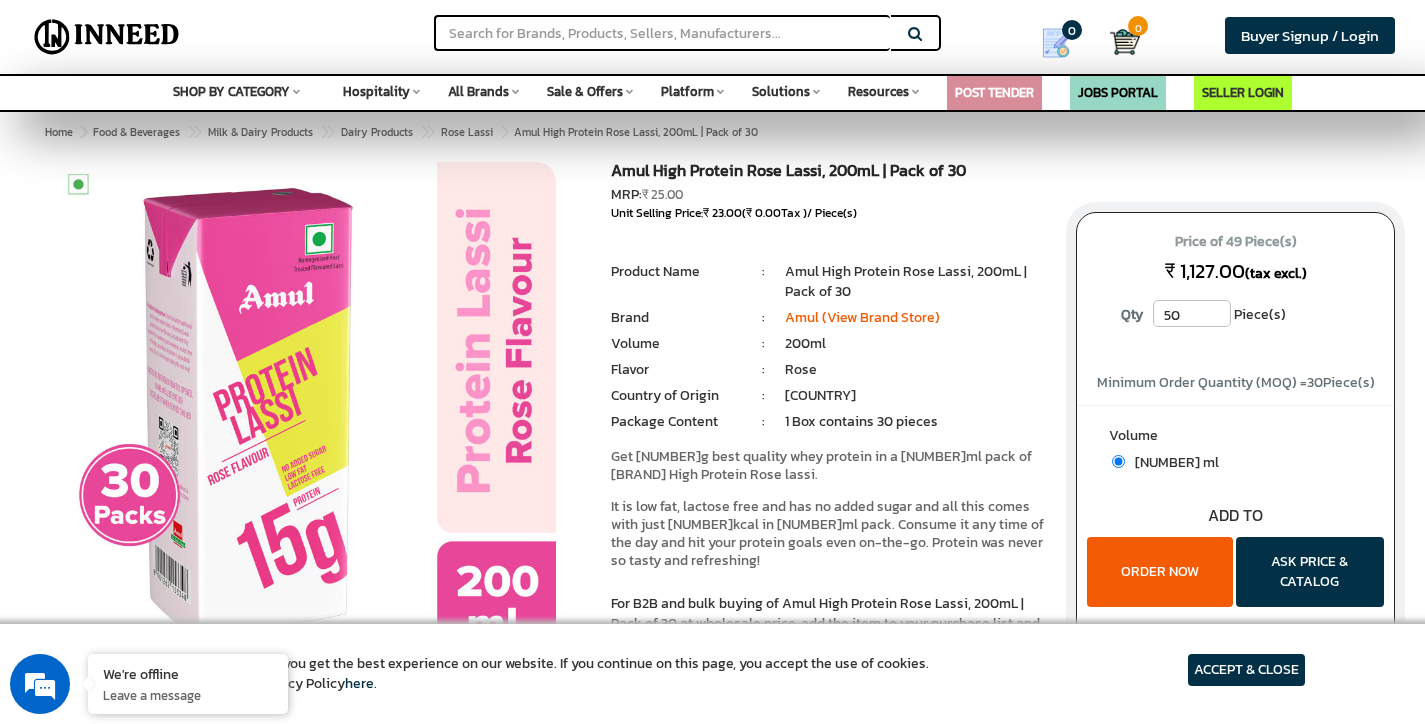 click on "50" at bounding box center [1192, 313] 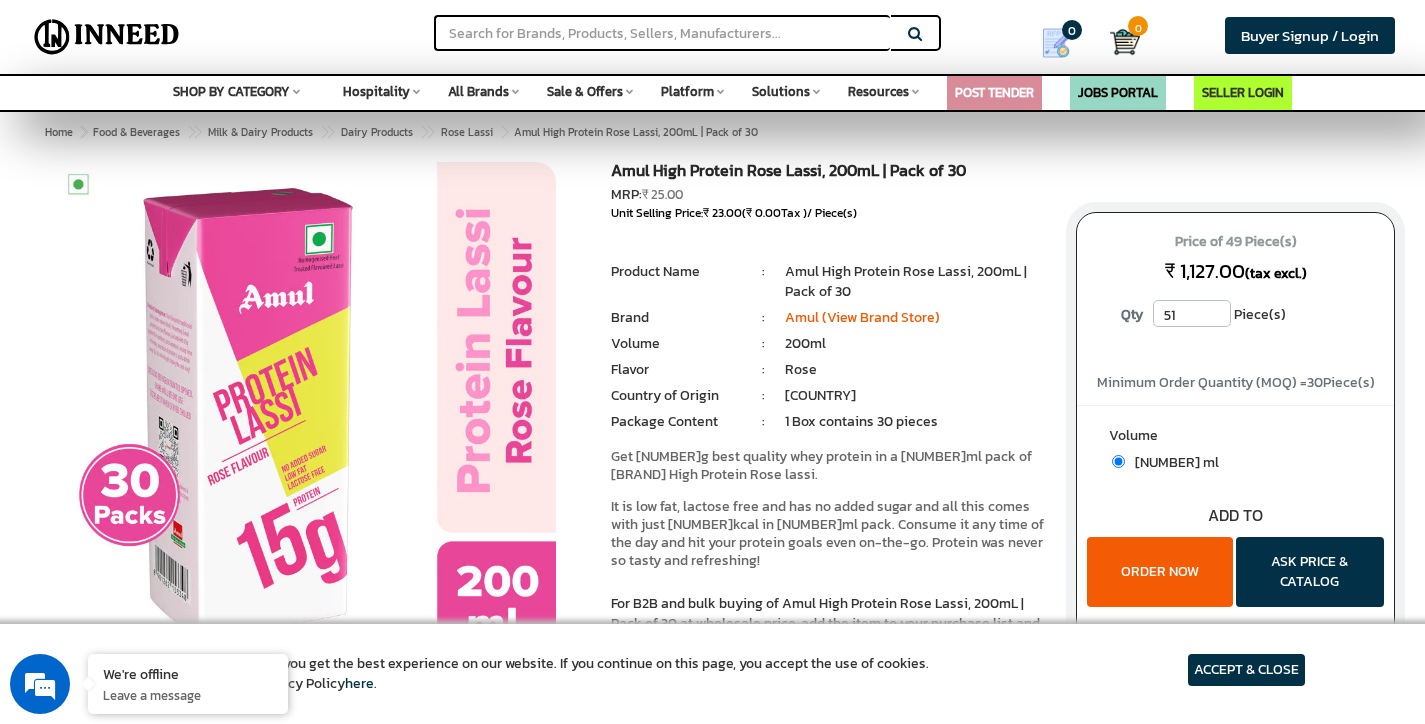 click on "51" at bounding box center [1192, 313] 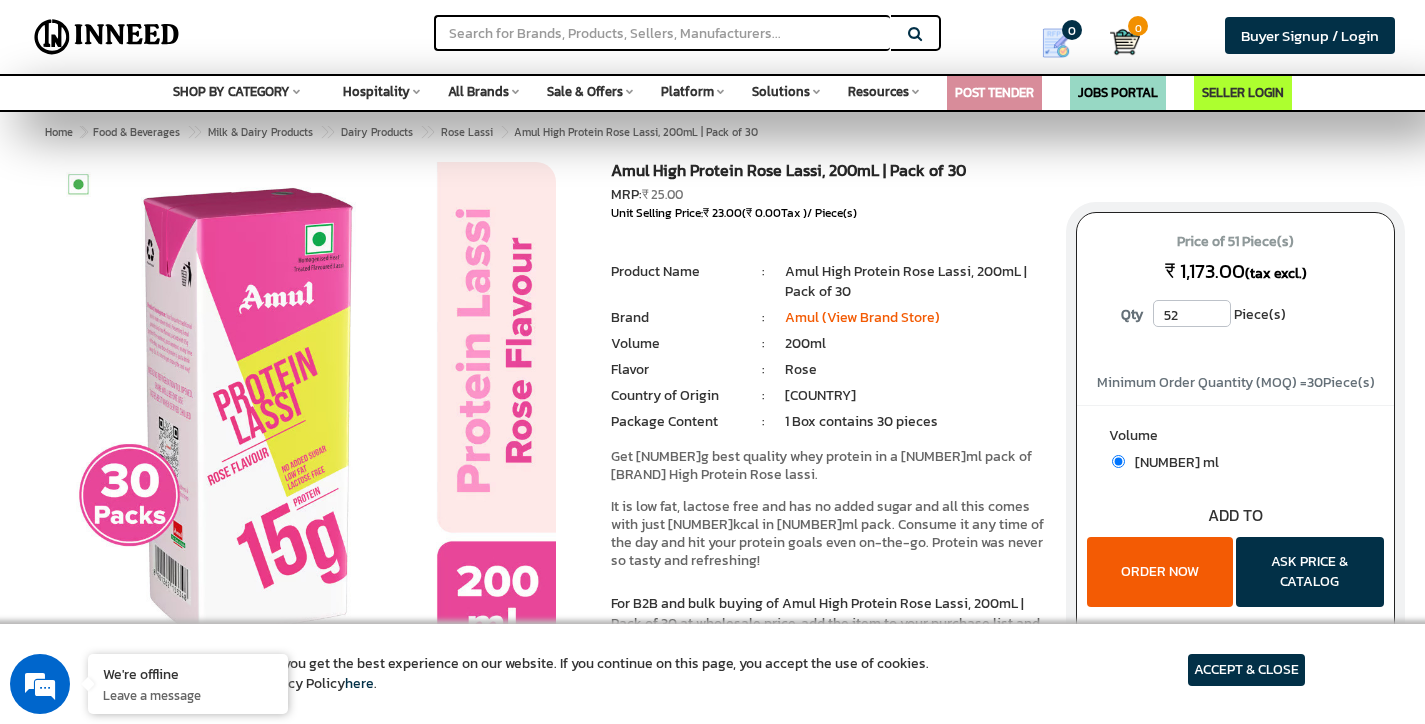 click on "52" at bounding box center [1192, 313] 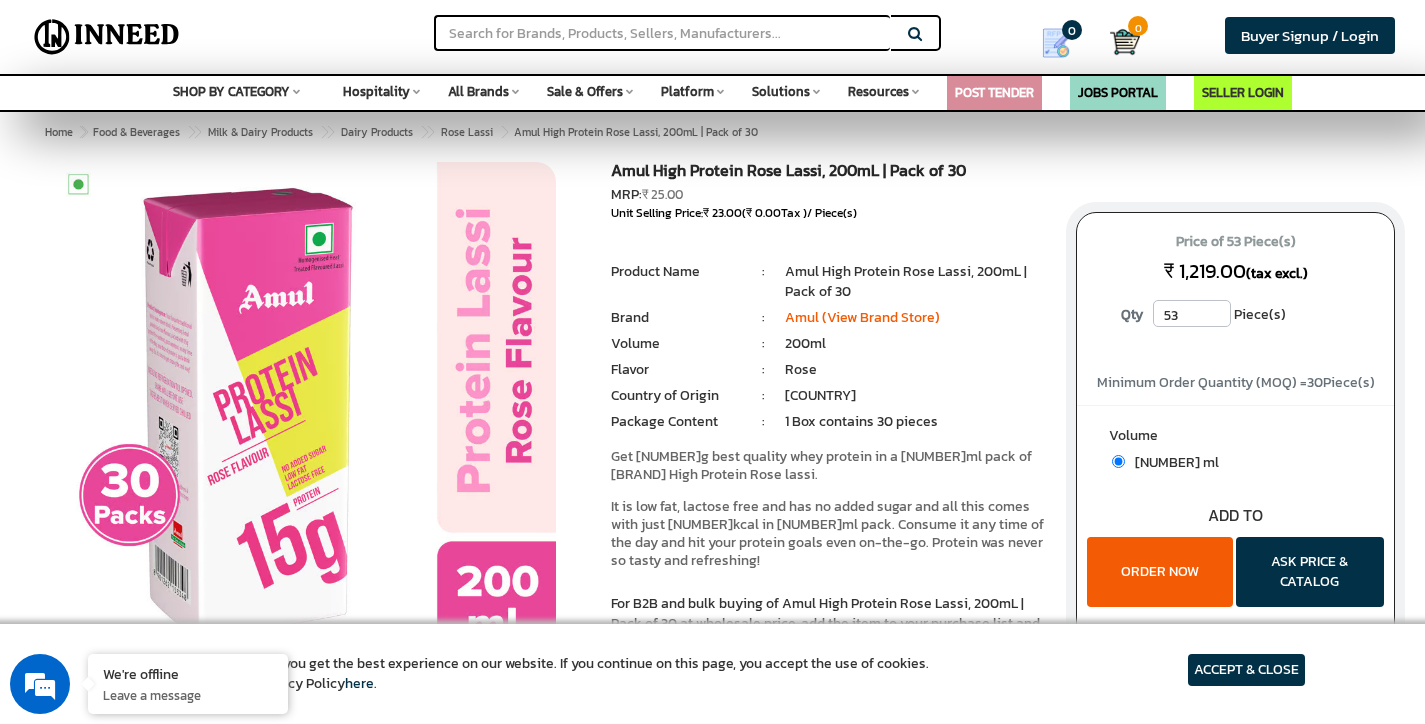 click on "53" at bounding box center (1192, 313) 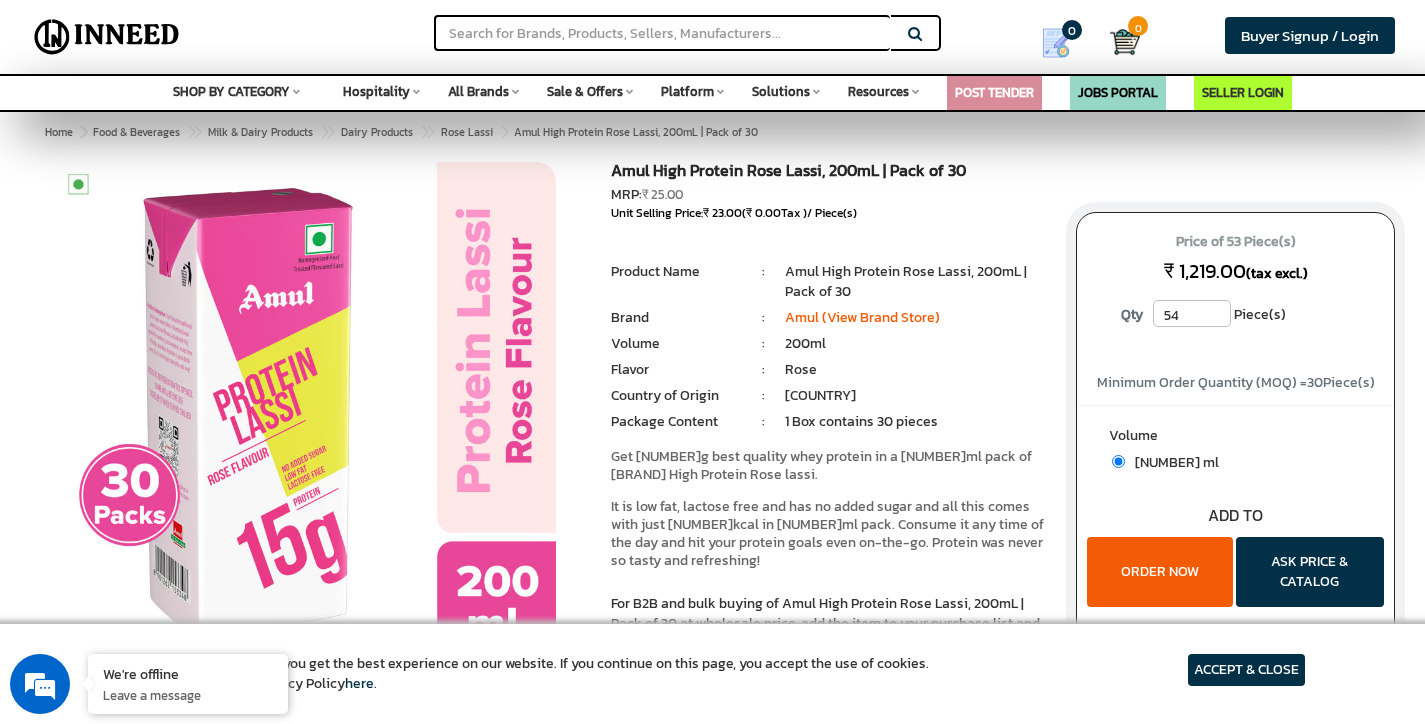 click on "54" at bounding box center (1192, 313) 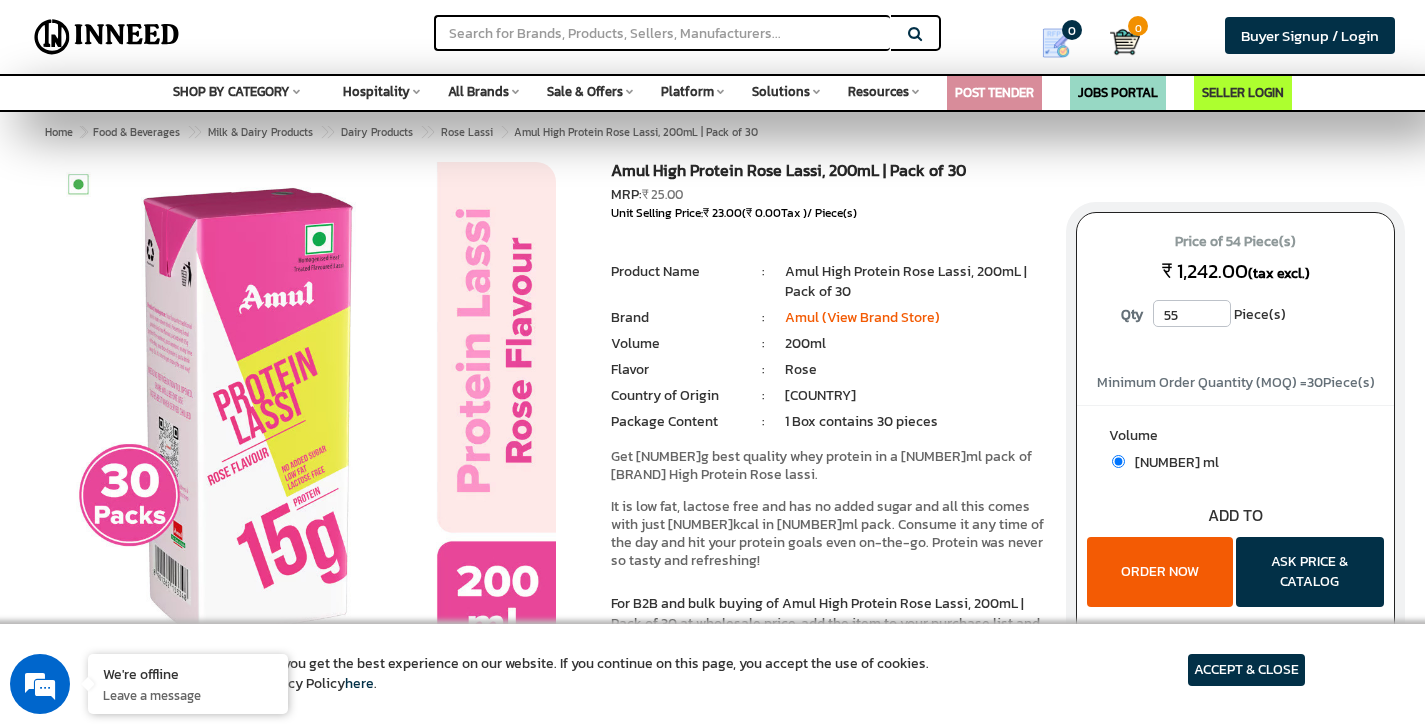 click on "55" at bounding box center [1192, 313] 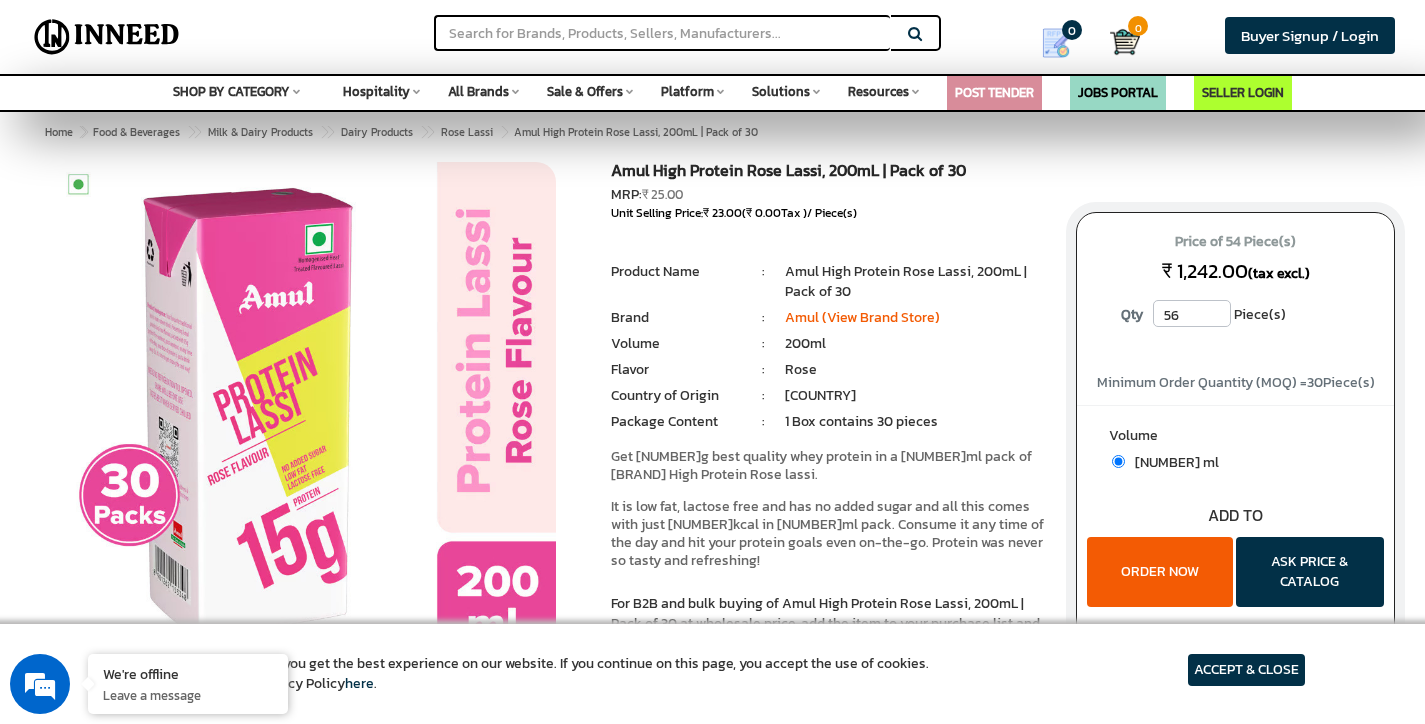 click on "56" at bounding box center (1192, 313) 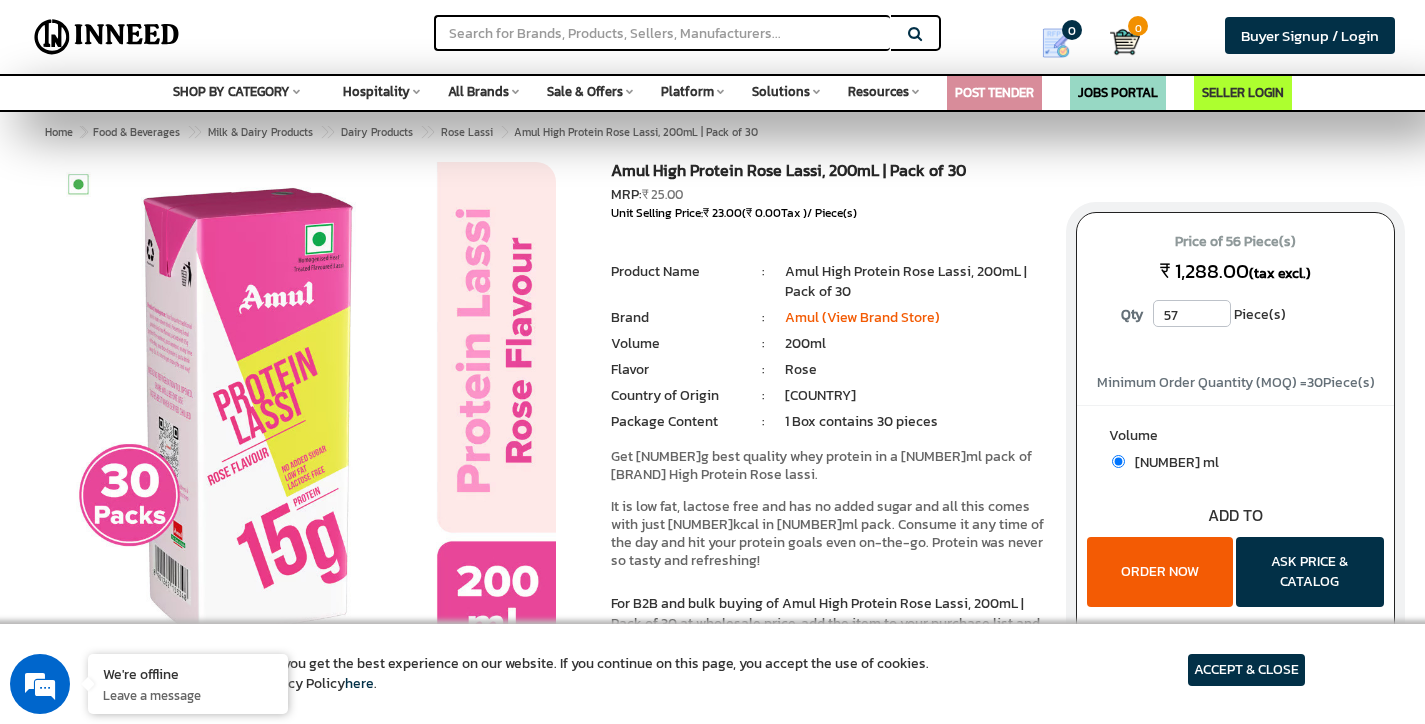click on "57" at bounding box center (1192, 313) 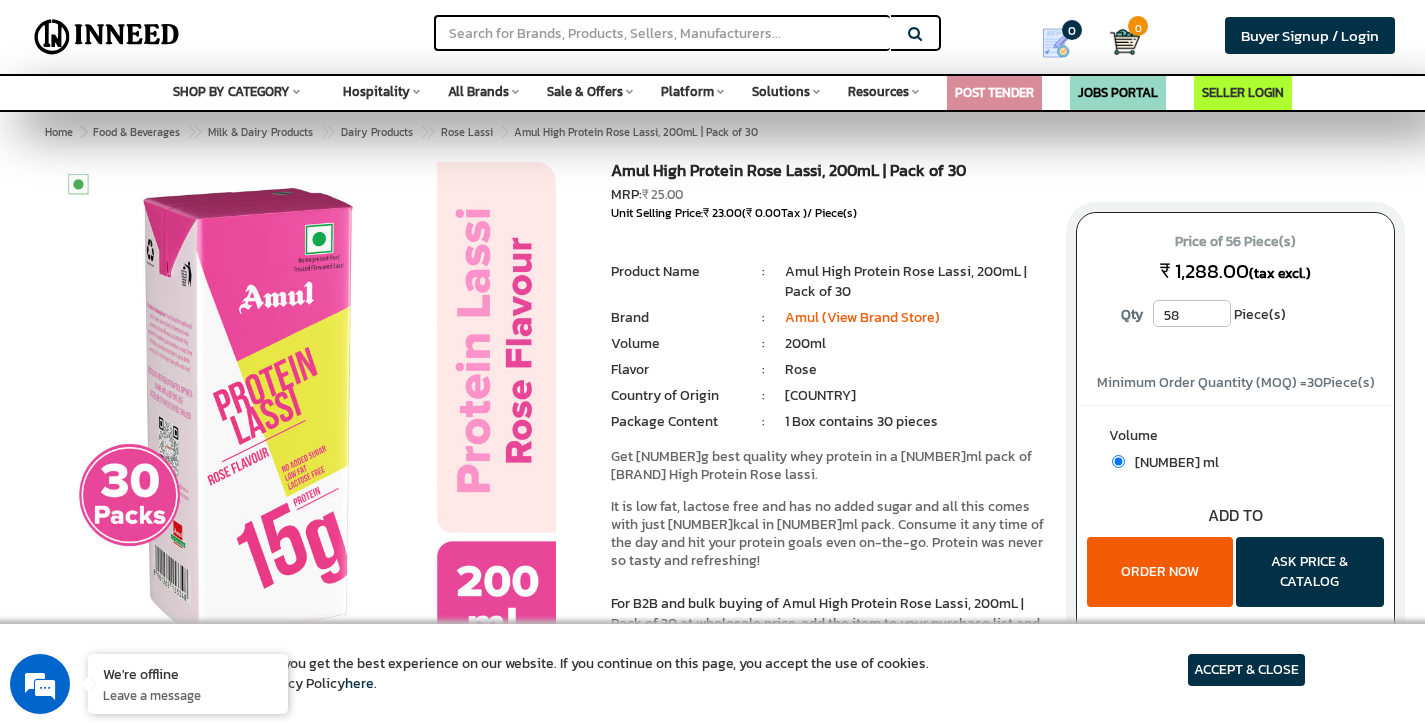 click on "58" at bounding box center [1192, 313] 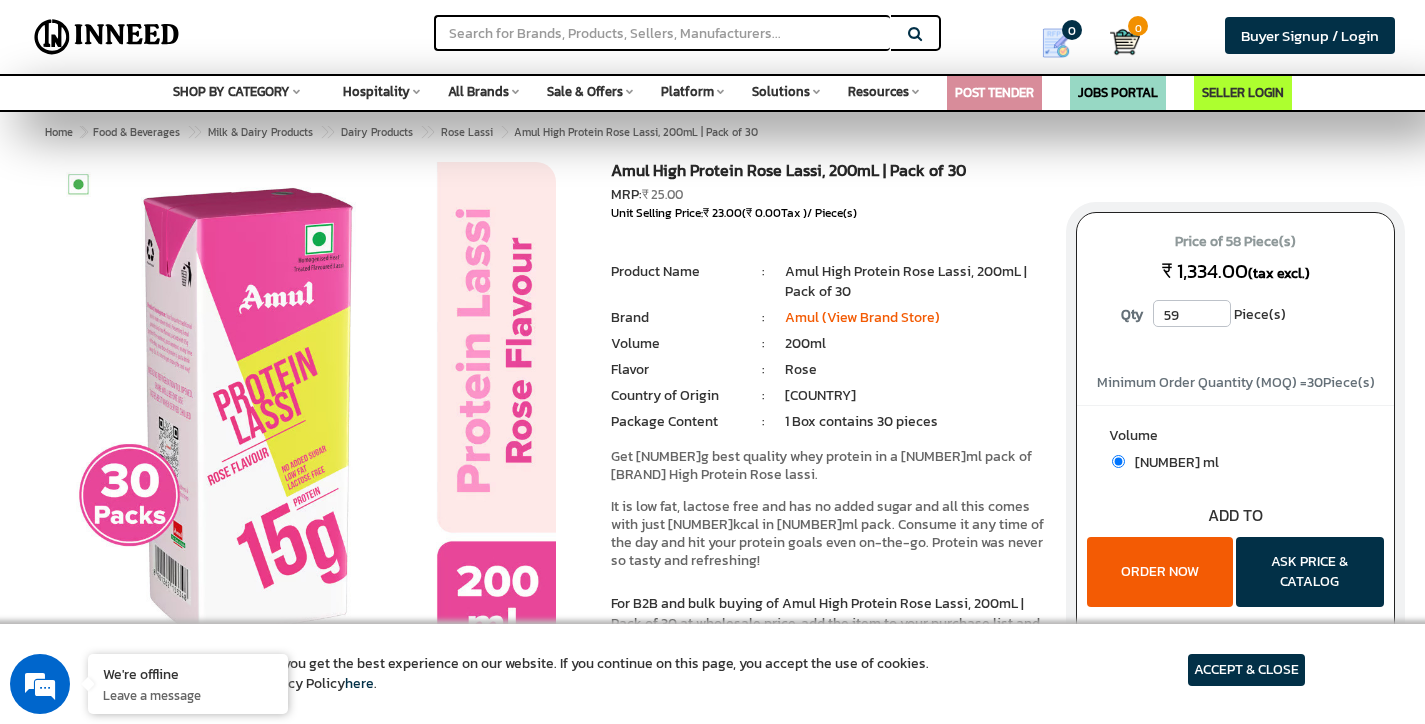 click on "59" at bounding box center [1192, 313] 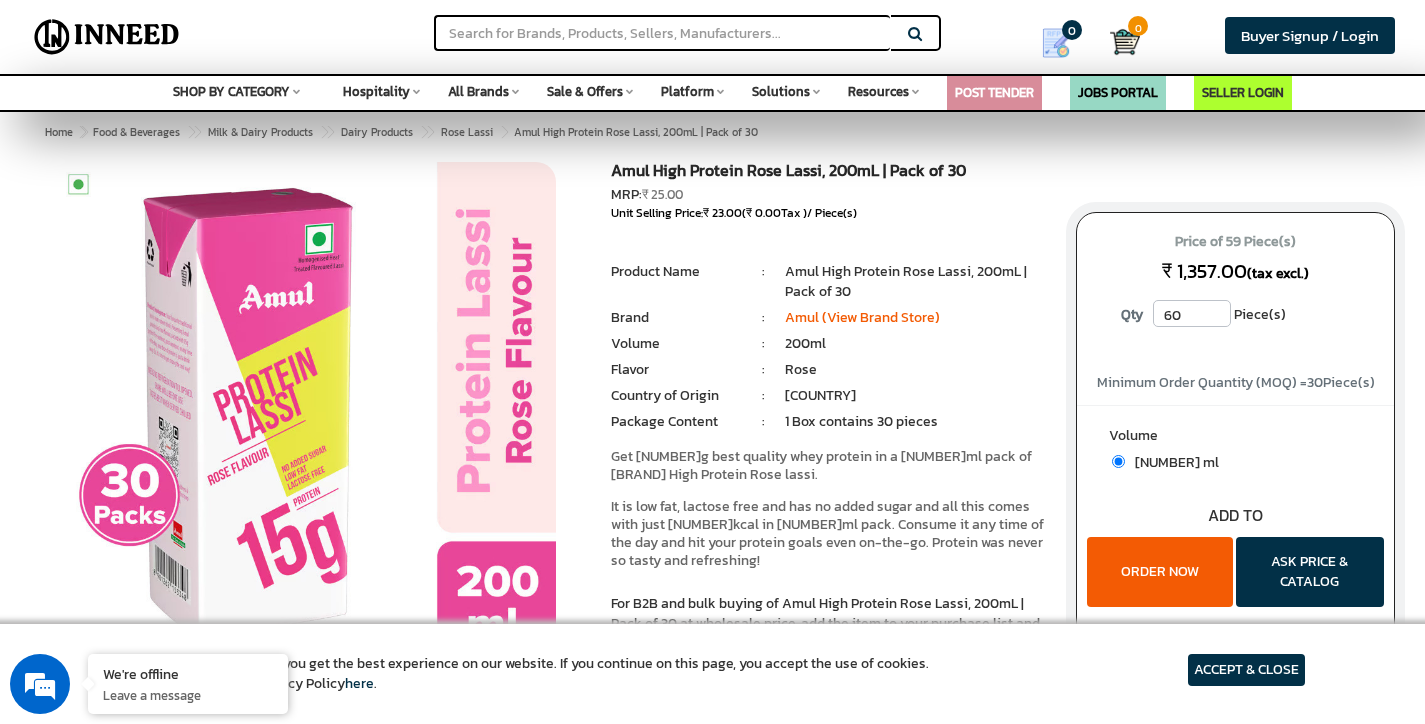 click on "60" at bounding box center [1192, 313] 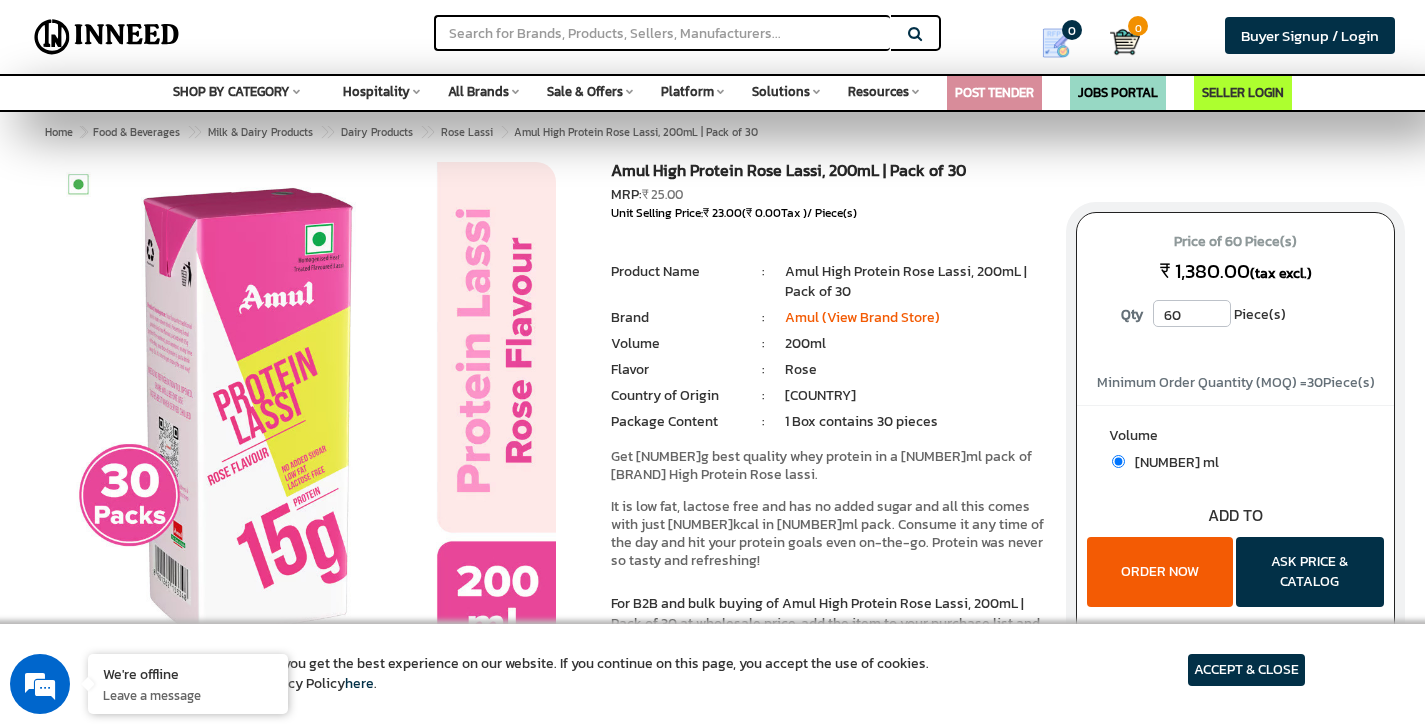 type on "61" 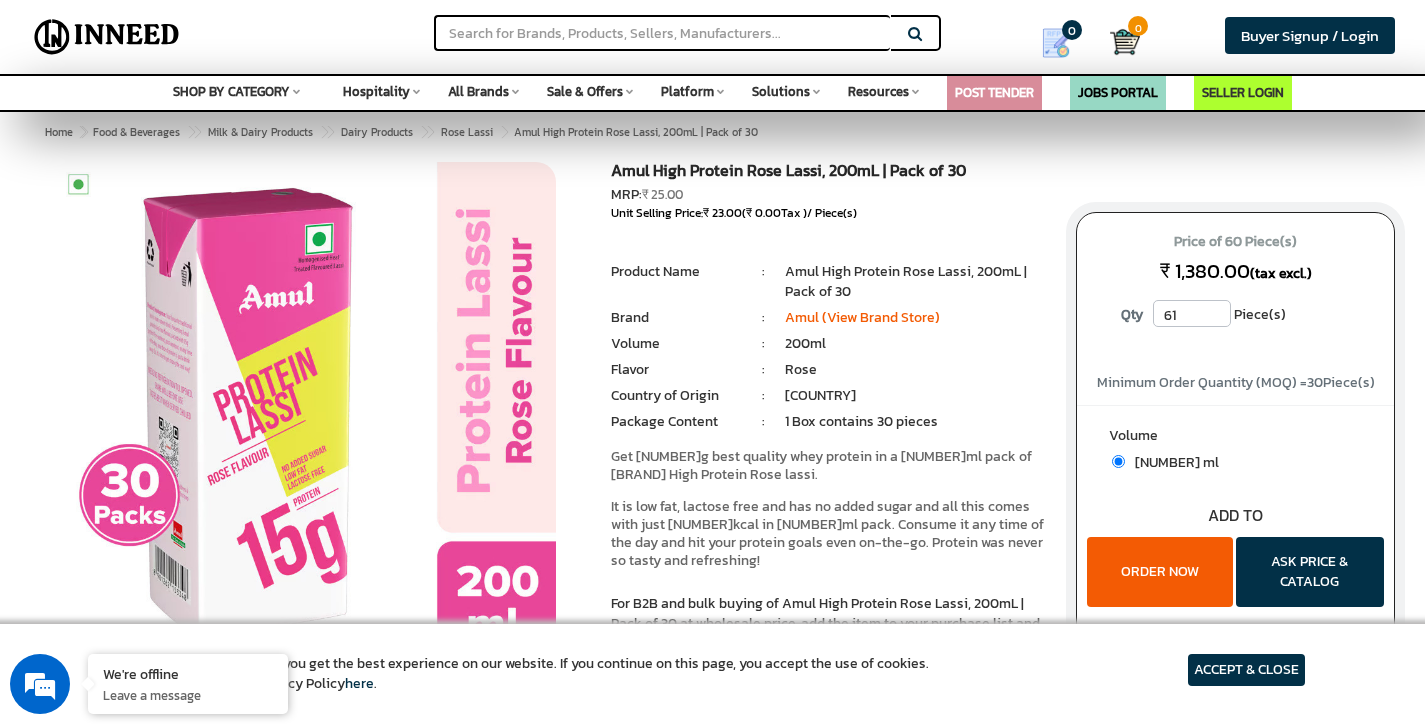 click on "61" at bounding box center (1192, 313) 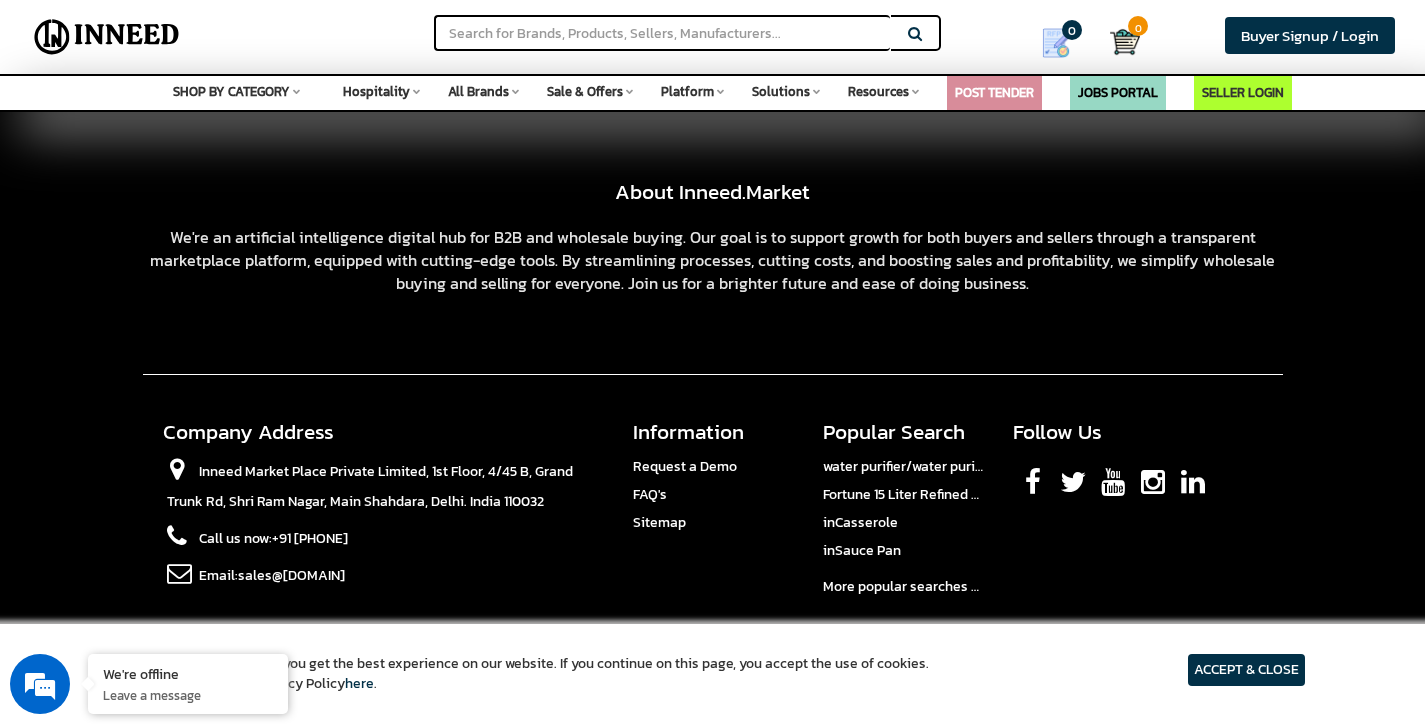 scroll, scrollTop: 2241, scrollLeft: 0, axis: vertical 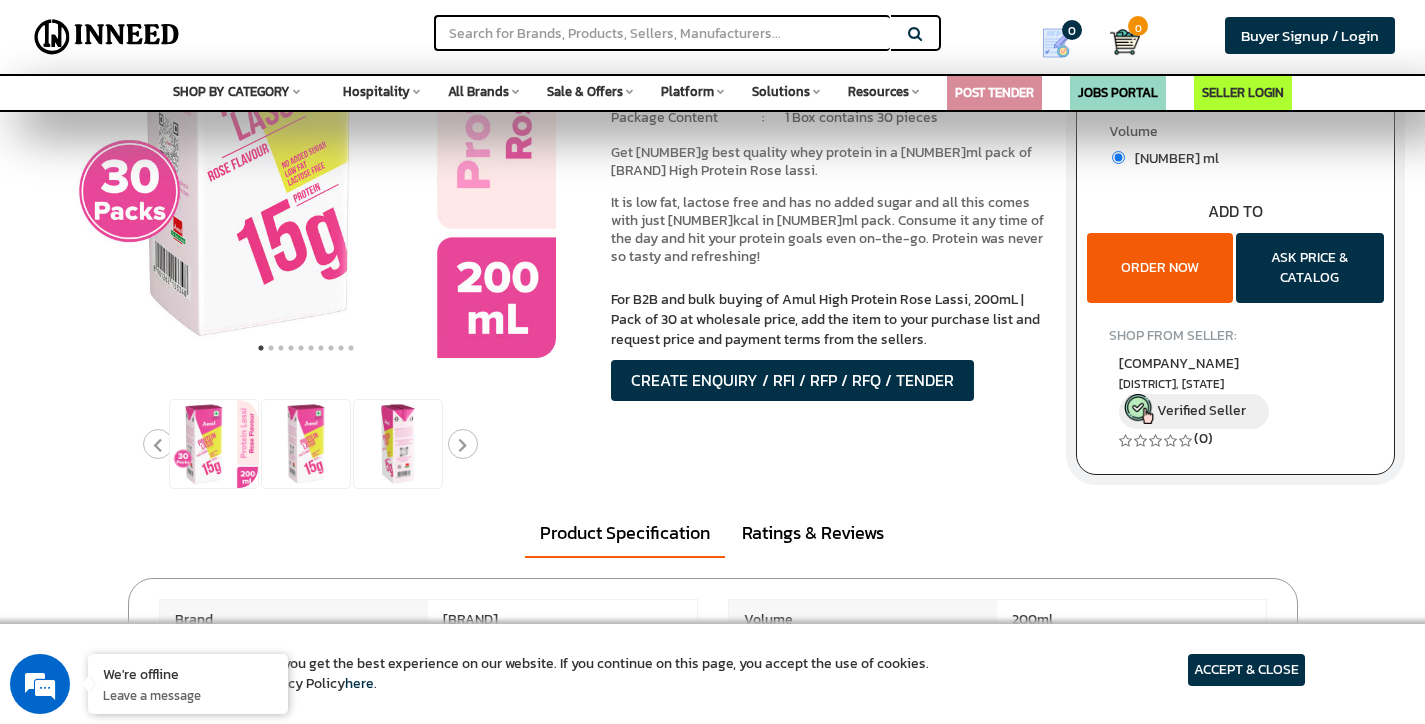 click at bounding box center (306, 108) 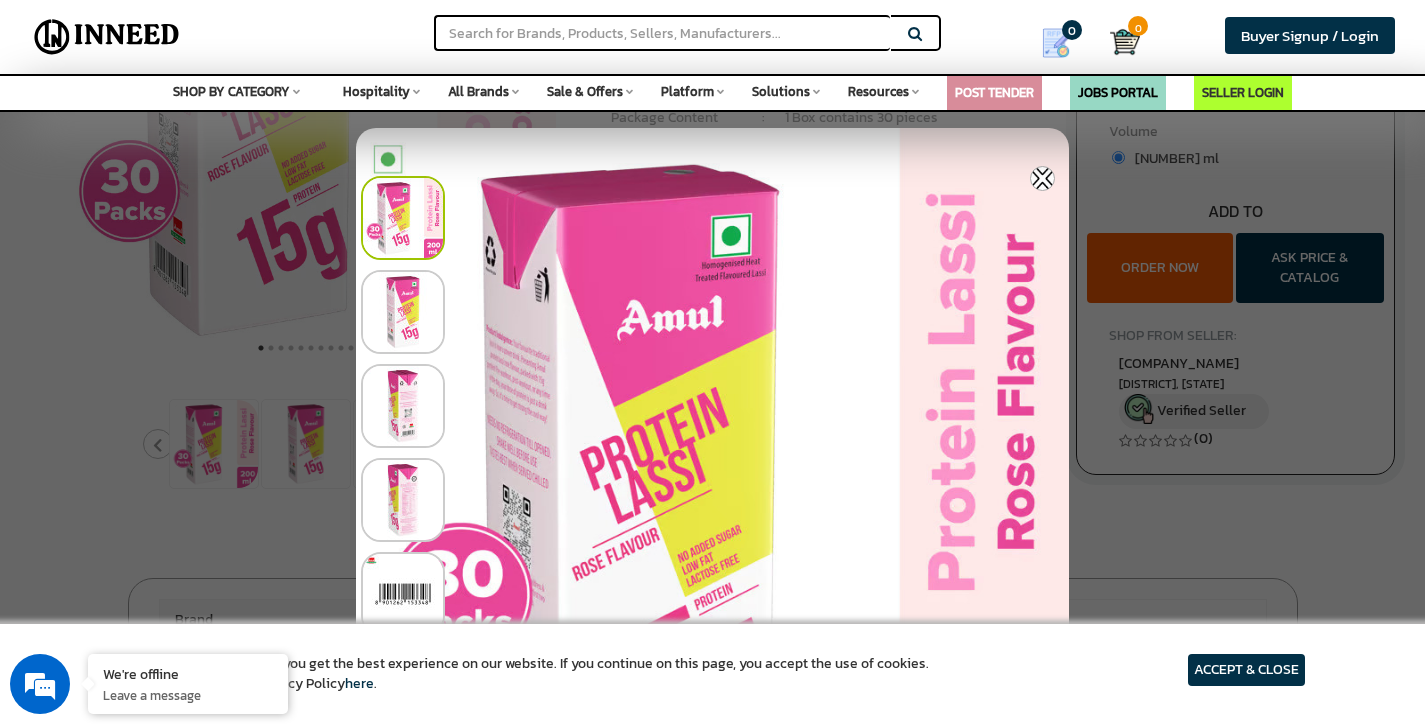click at bounding box center [403, 312] 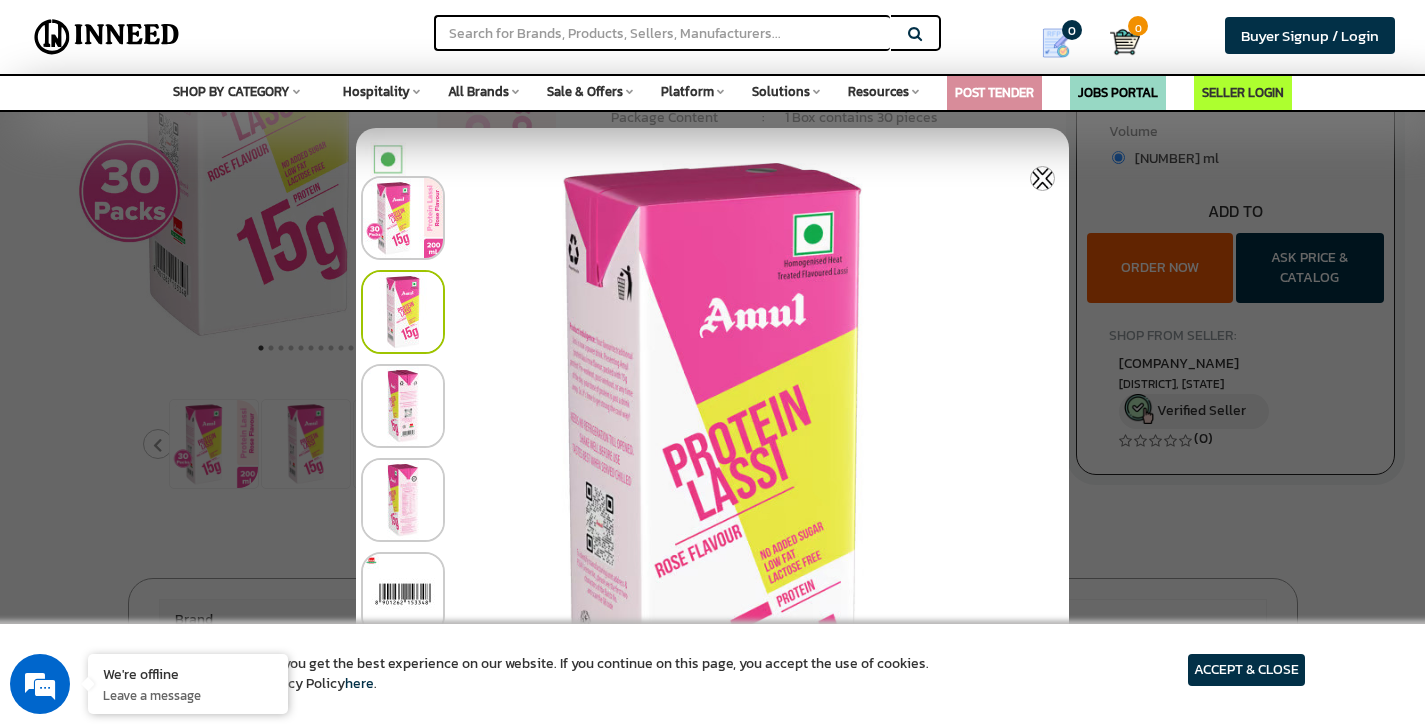 click at bounding box center [717, 307] 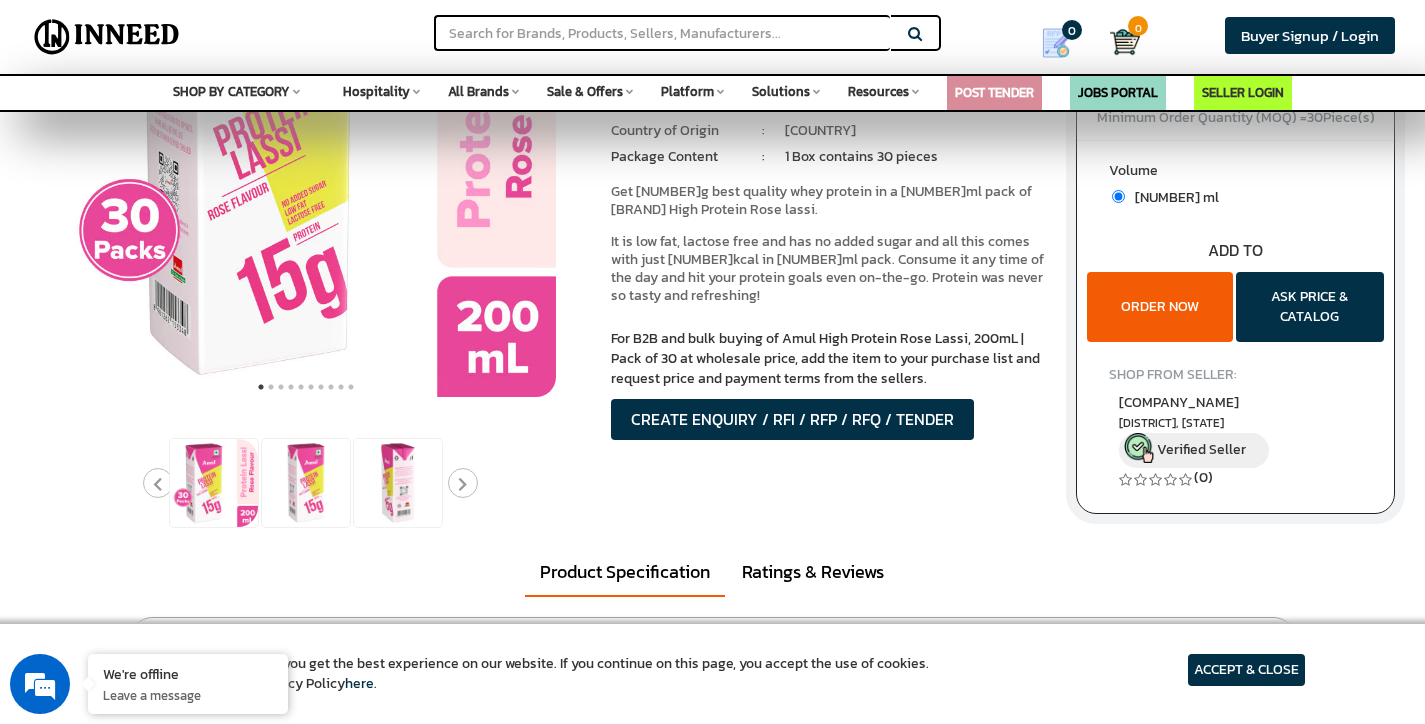 scroll, scrollTop: 272, scrollLeft: 0, axis: vertical 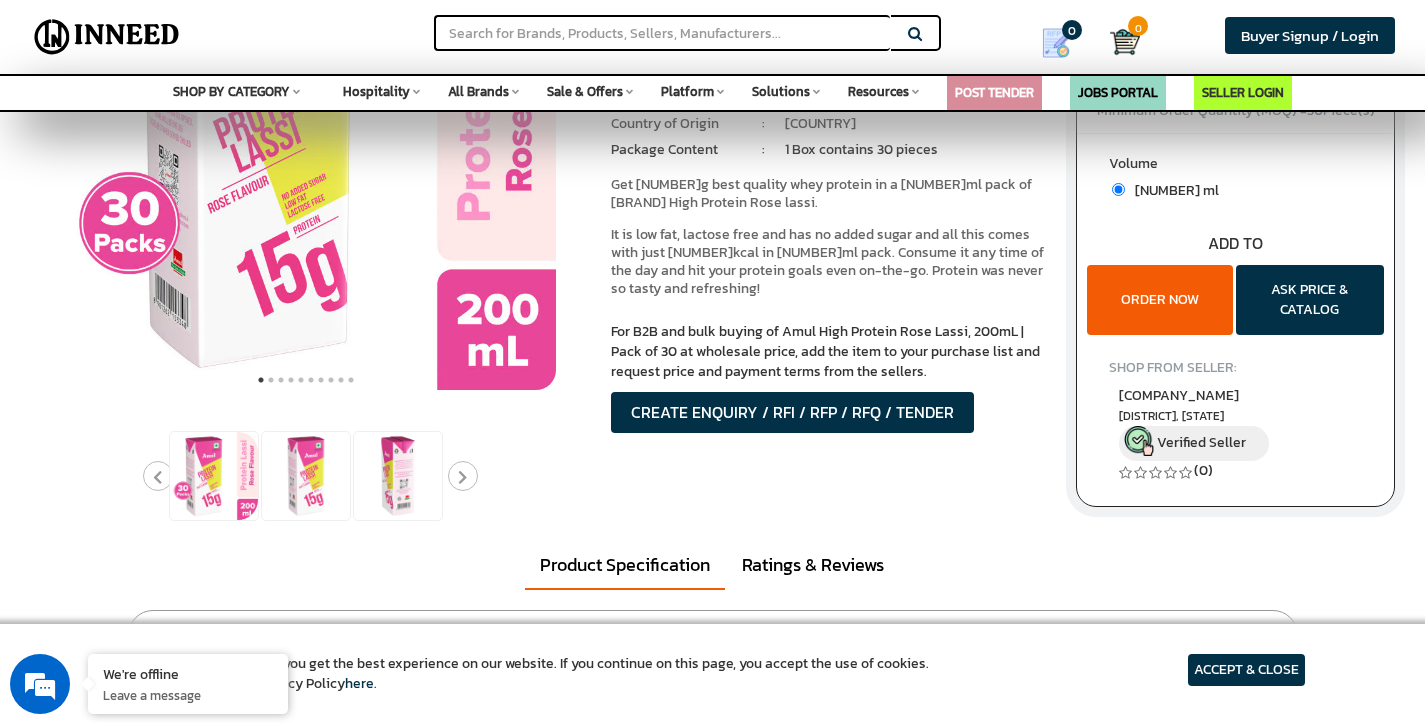 click at bounding box center [462, 477] 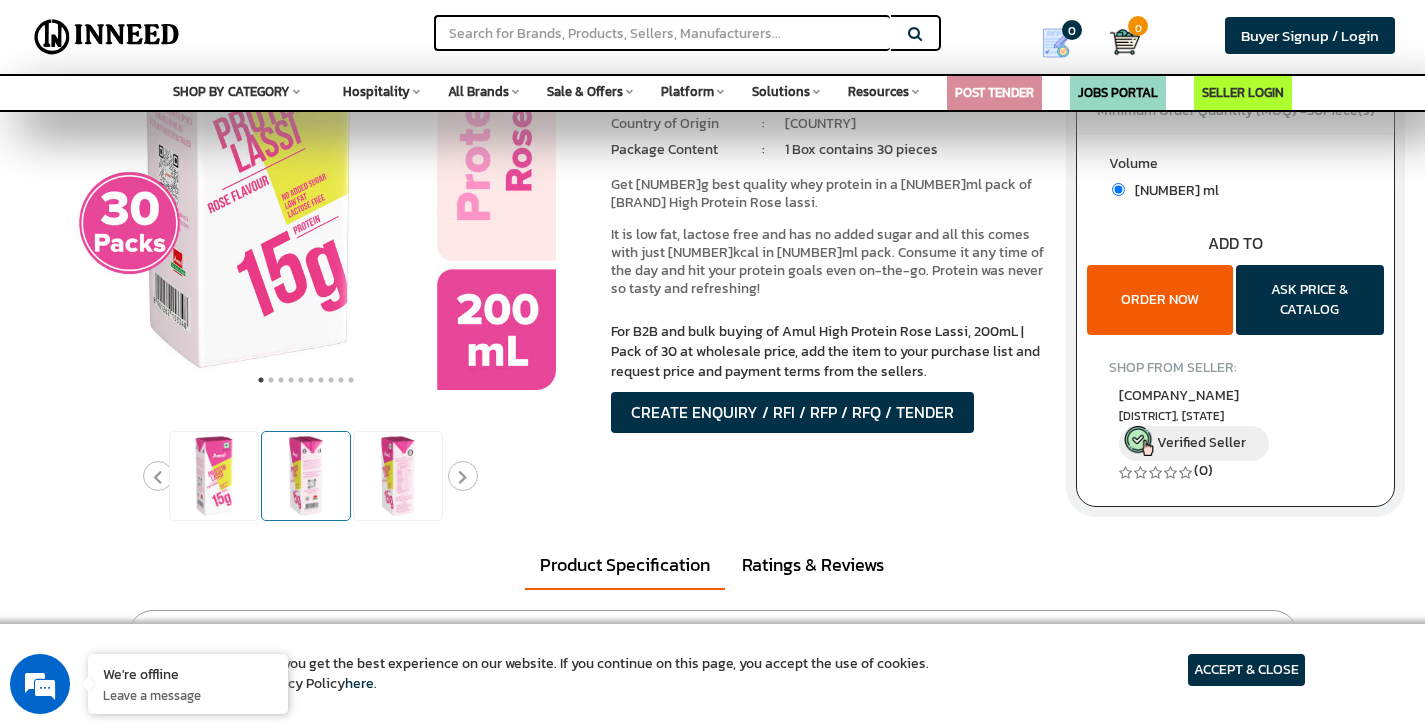 click at bounding box center [306, 476] 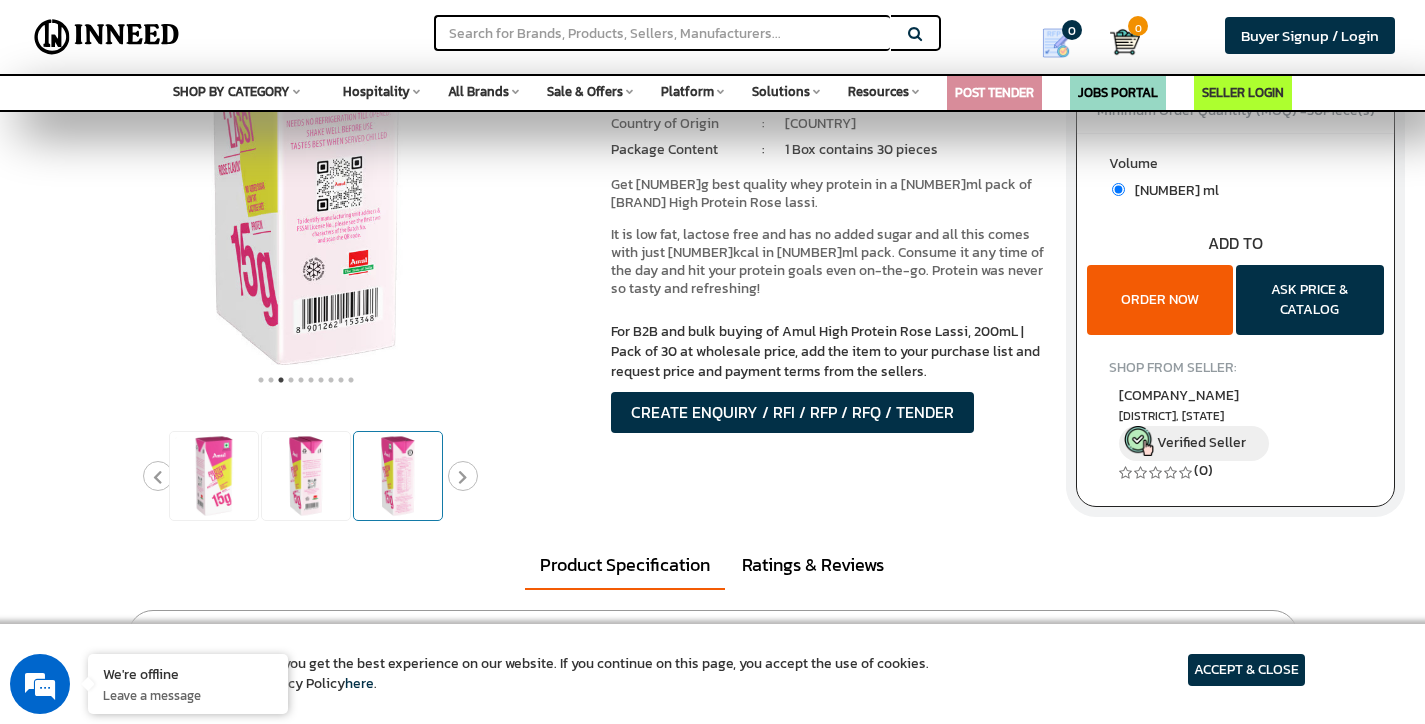 click at bounding box center [398, 476] 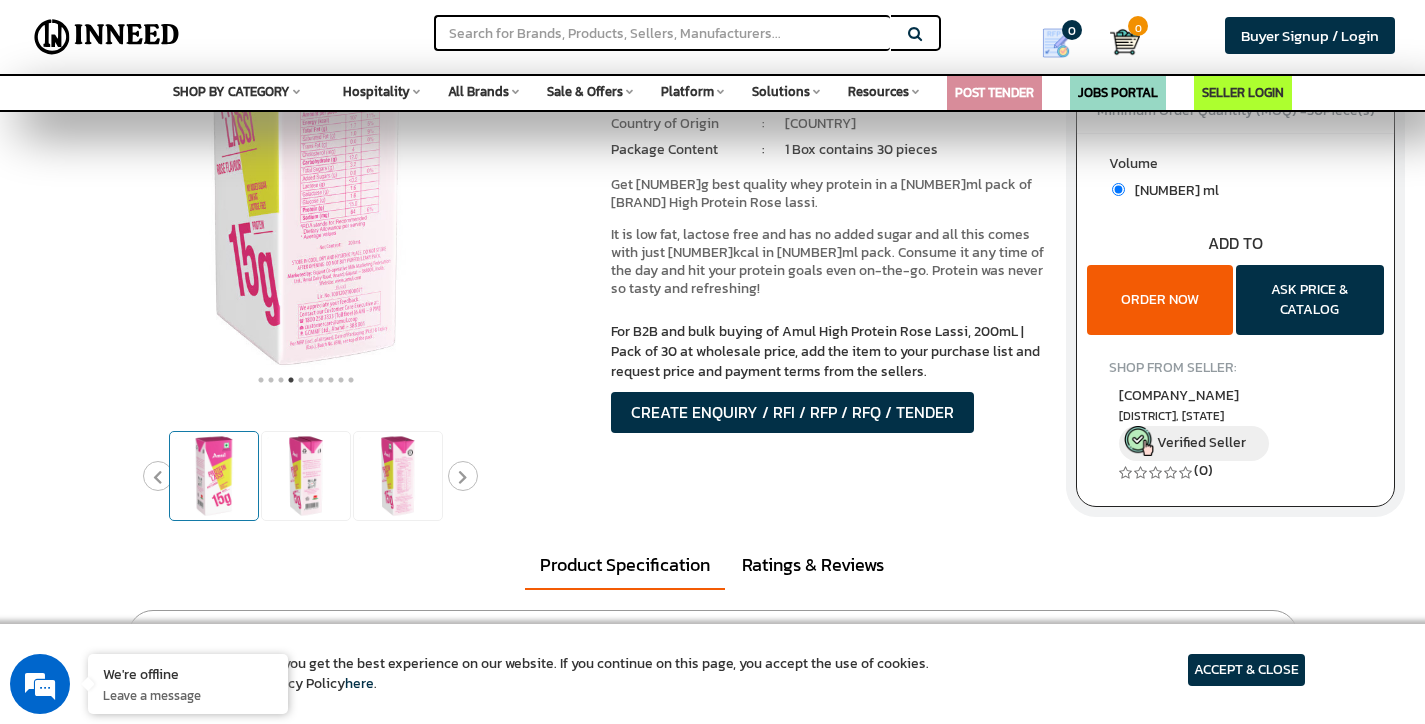 click at bounding box center (214, 476) 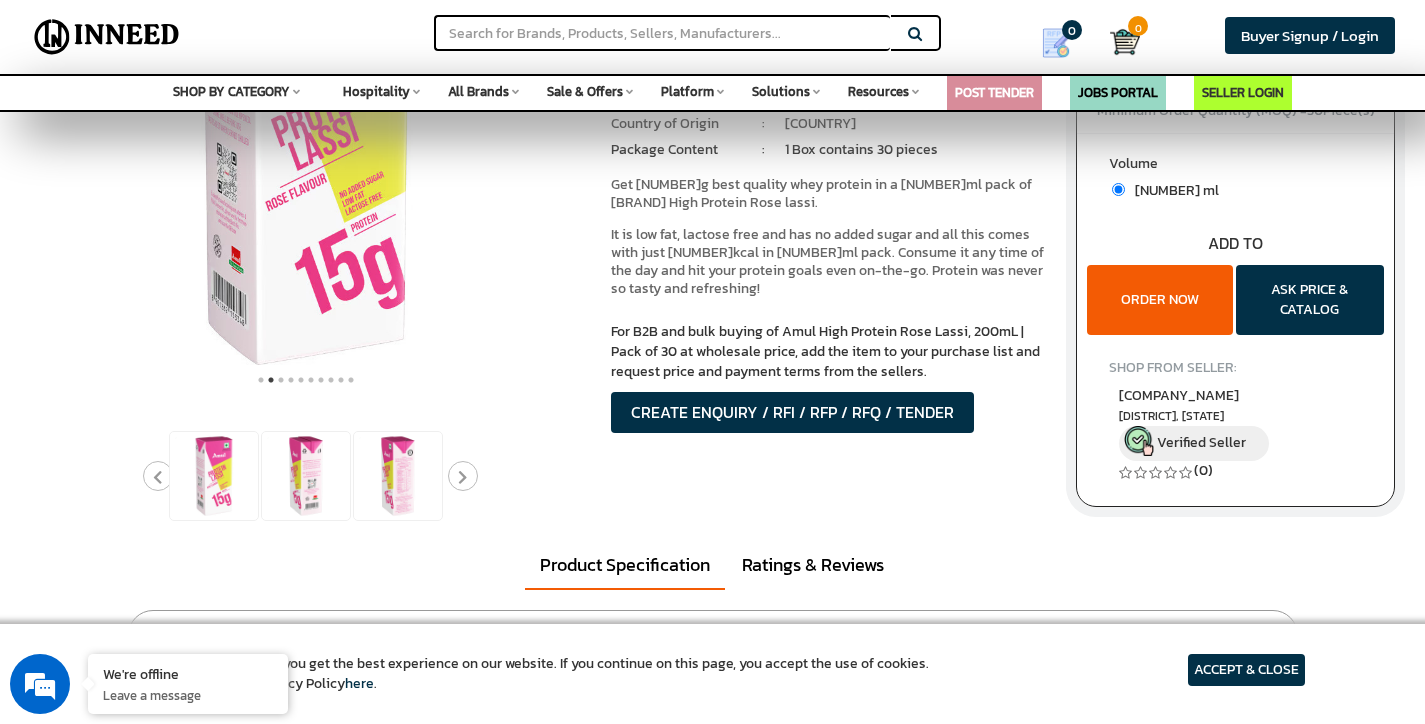 click at bounding box center [158, 476] 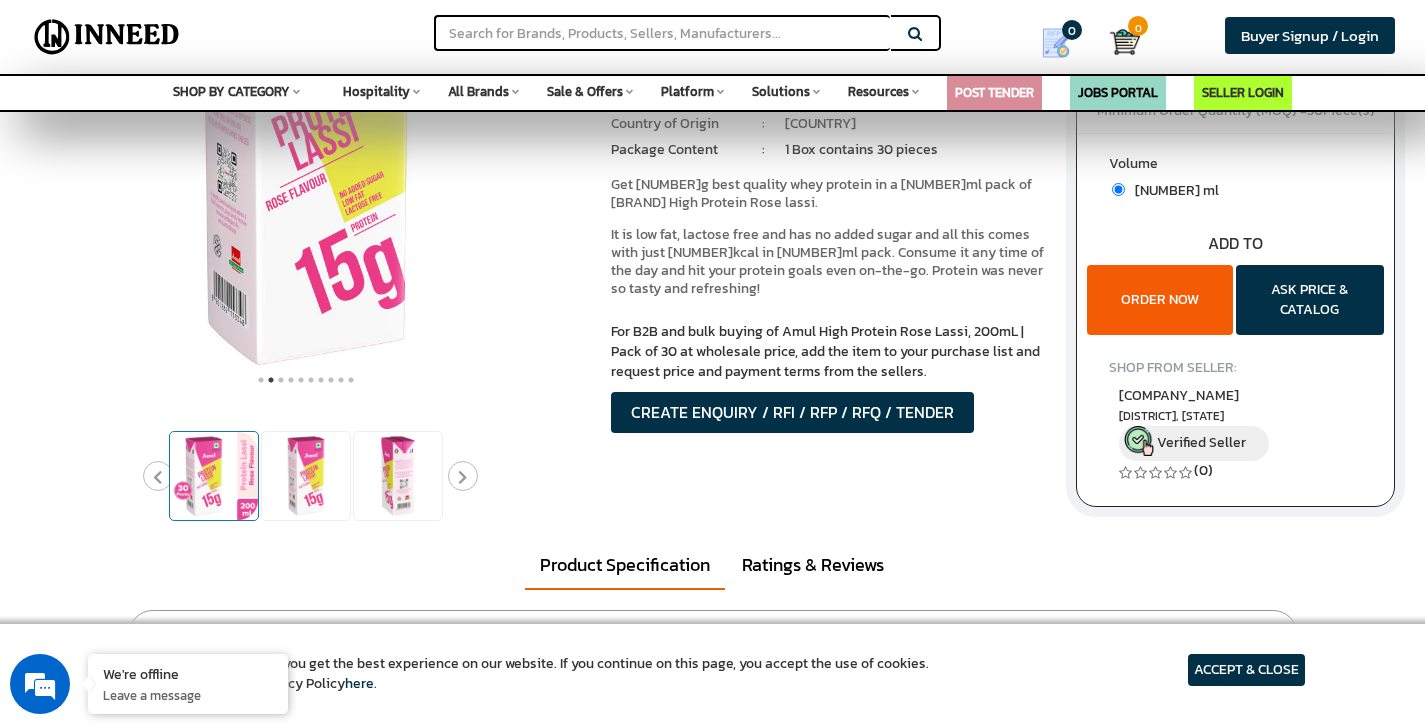 click at bounding box center [214, 476] 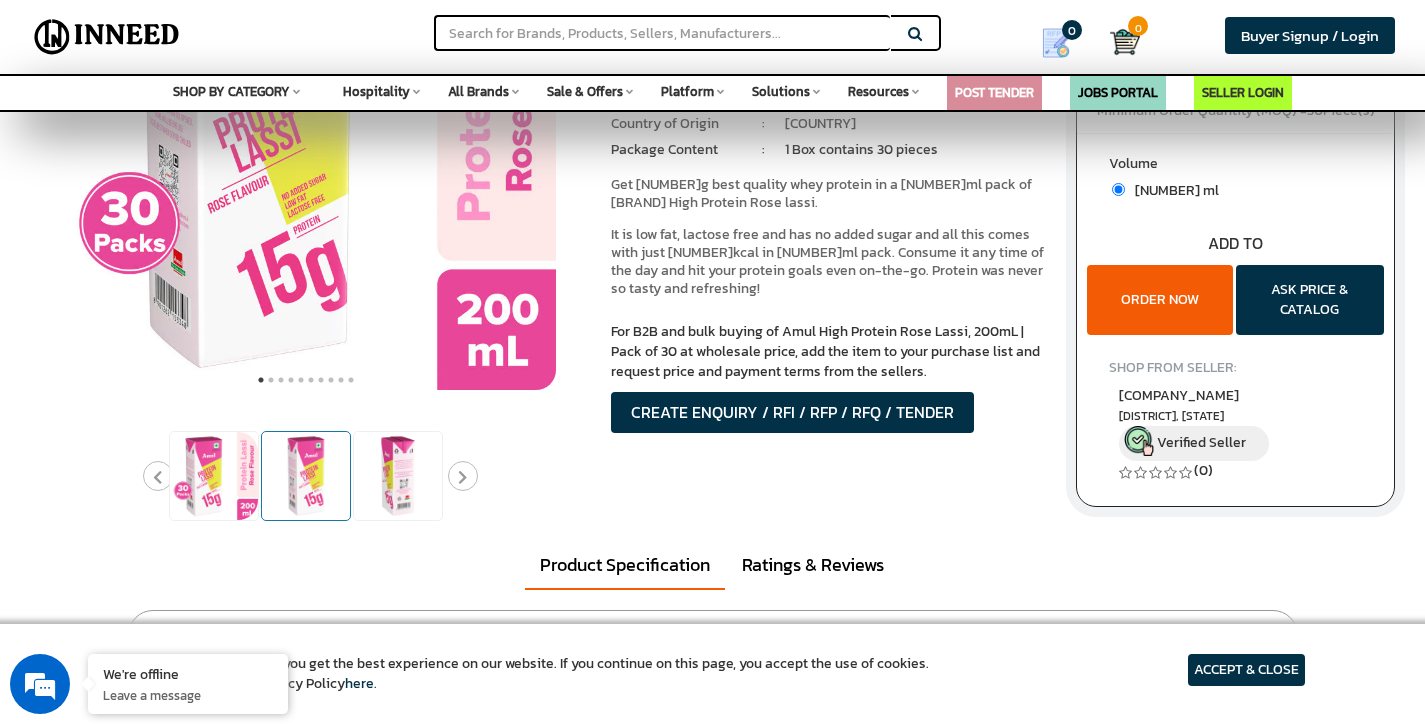 click at bounding box center [306, 476] 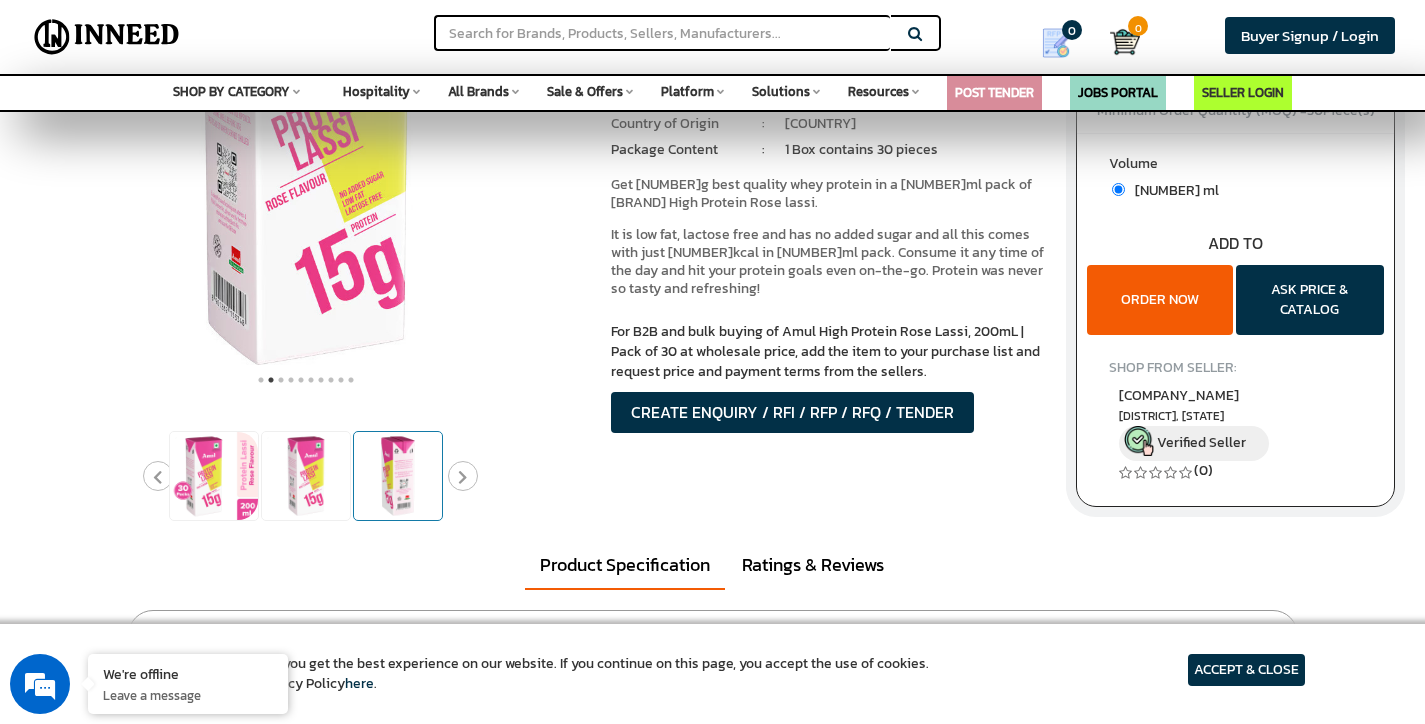 click at bounding box center [398, 476] 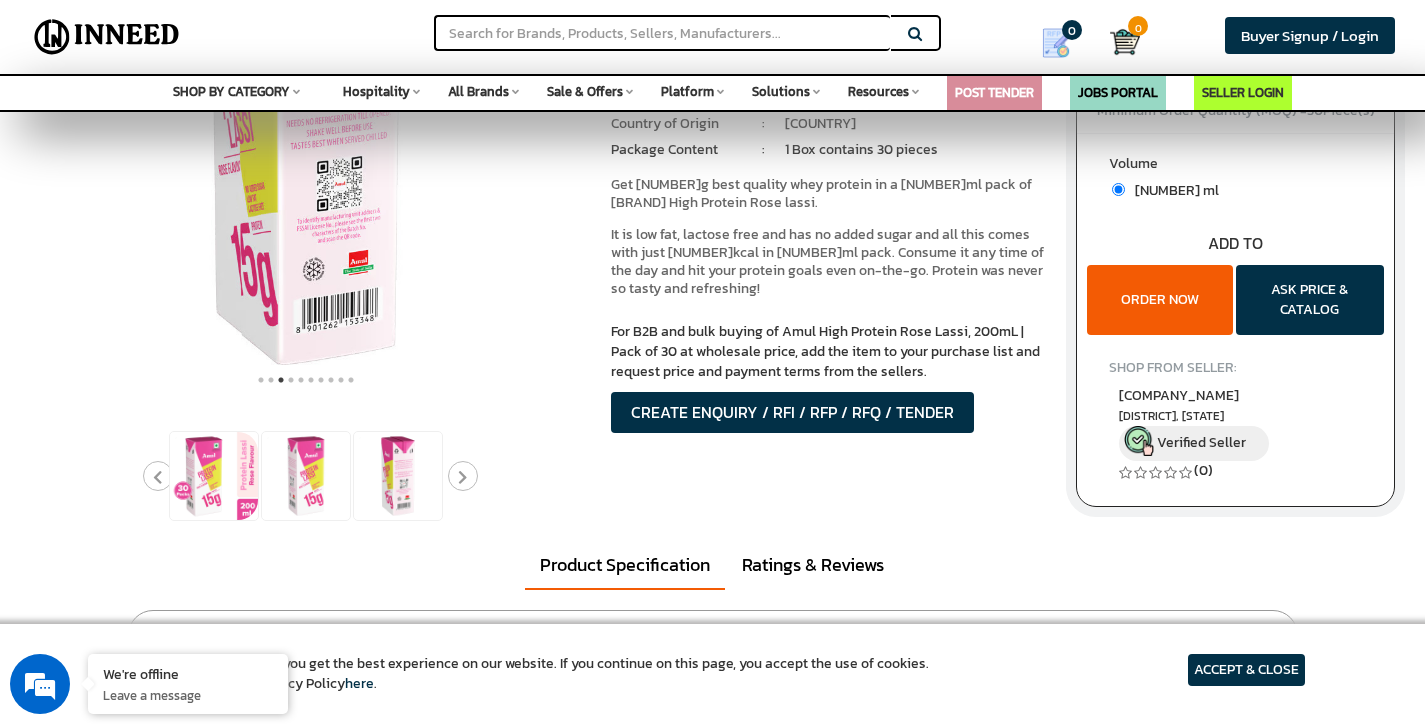 click at bounding box center [463, 476] 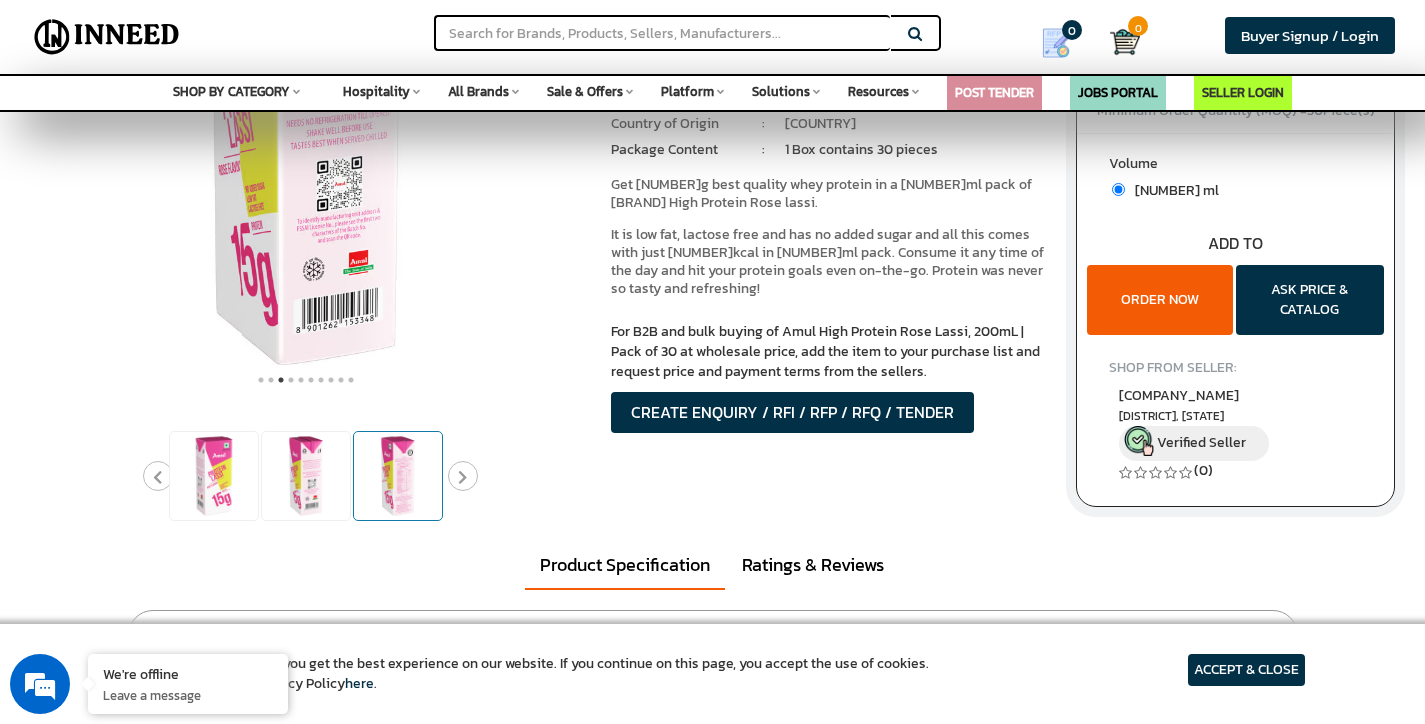 click at bounding box center (398, 476) 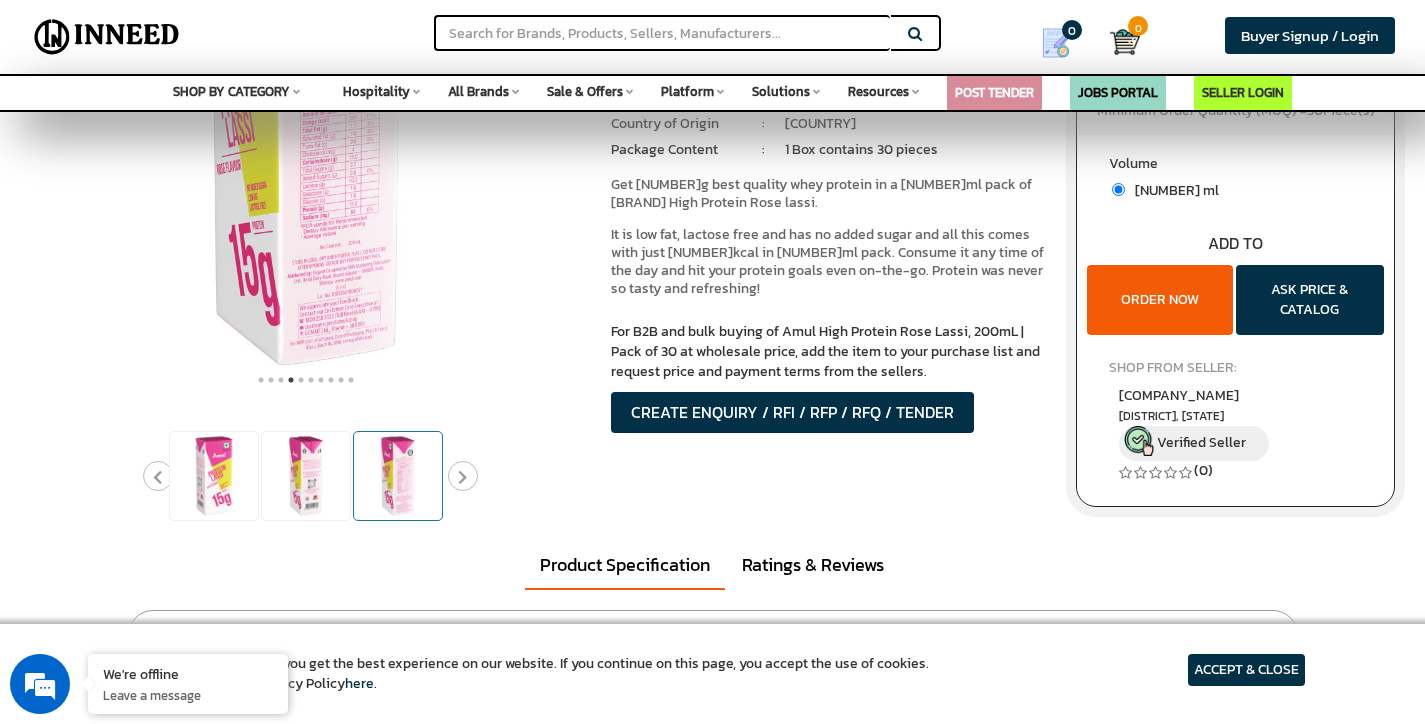 click at bounding box center (398, 476) 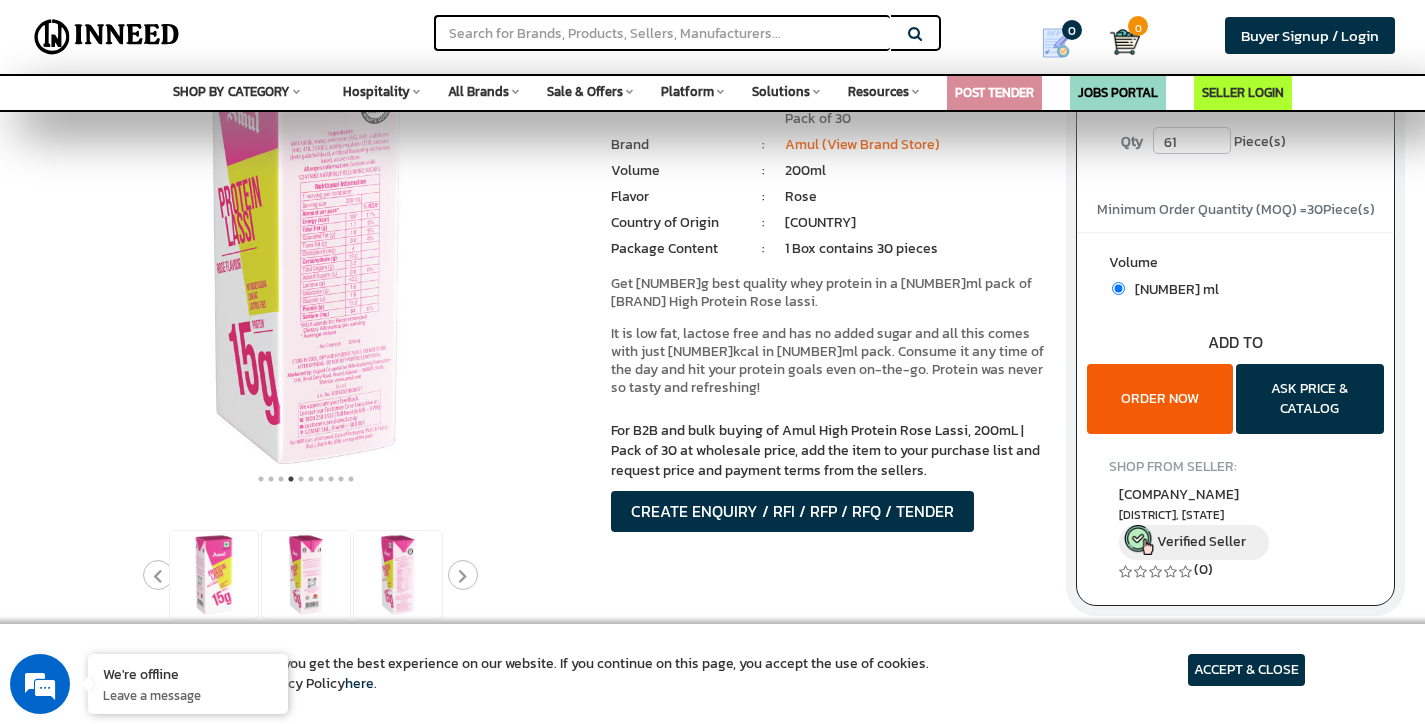 scroll, scrollTop: 170, scrollLeft: 0, axis: vertical 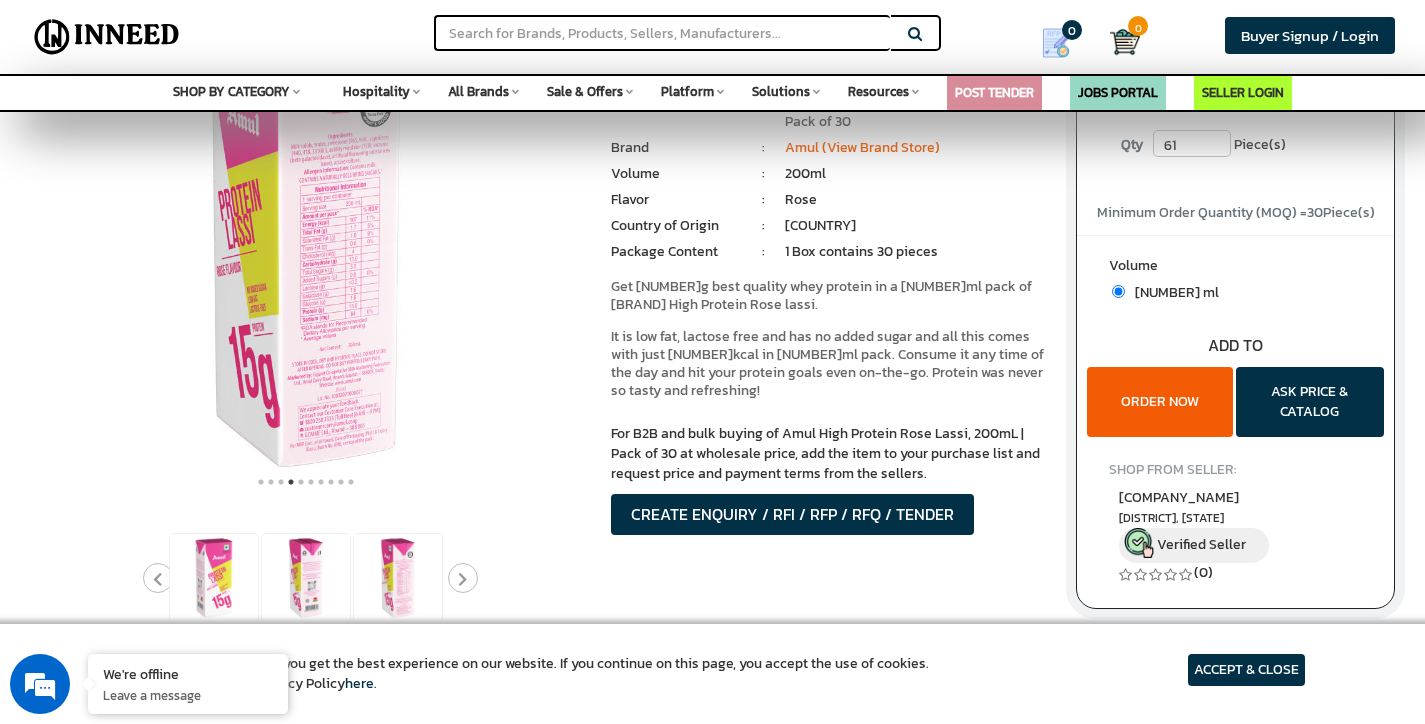 click at bounding box center [463, 578] 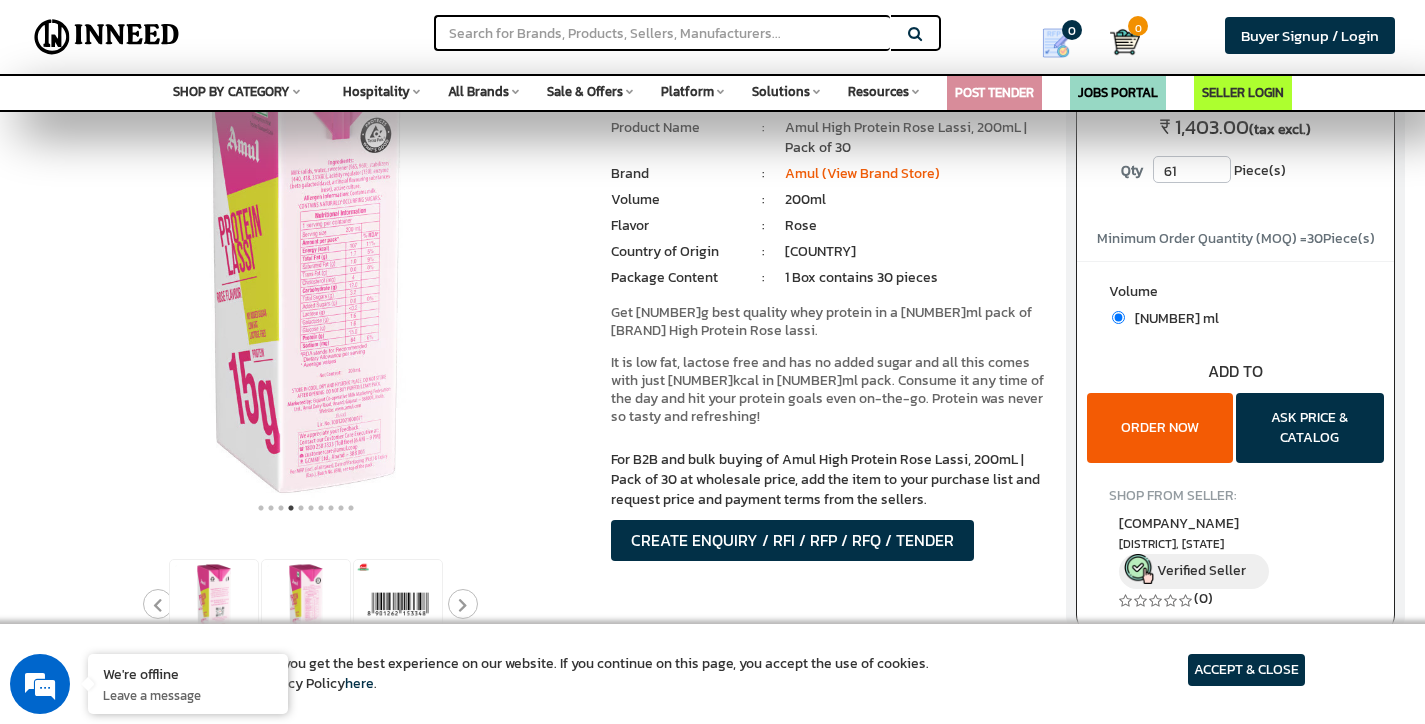 scroll, scrollTop: 276, scrollLeft: 0, axis: vertical 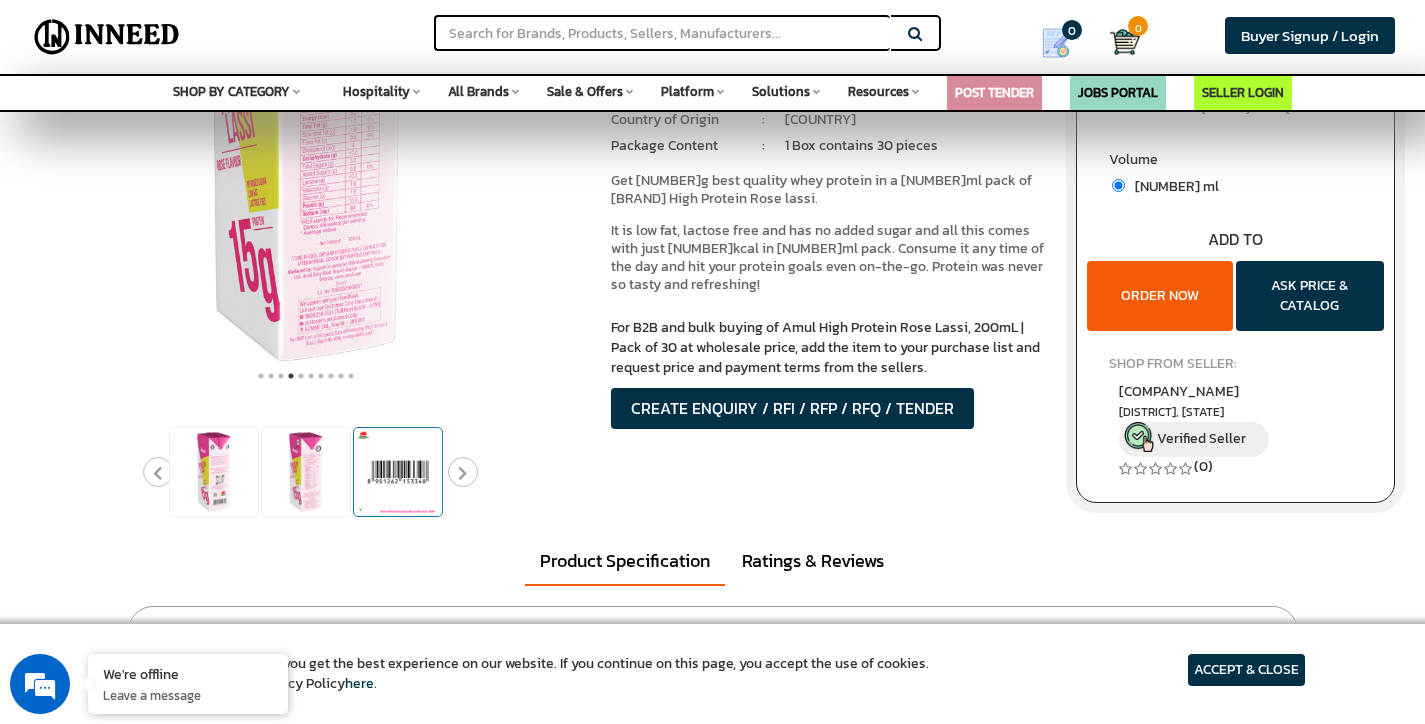 click at bounding box center [398, 472] 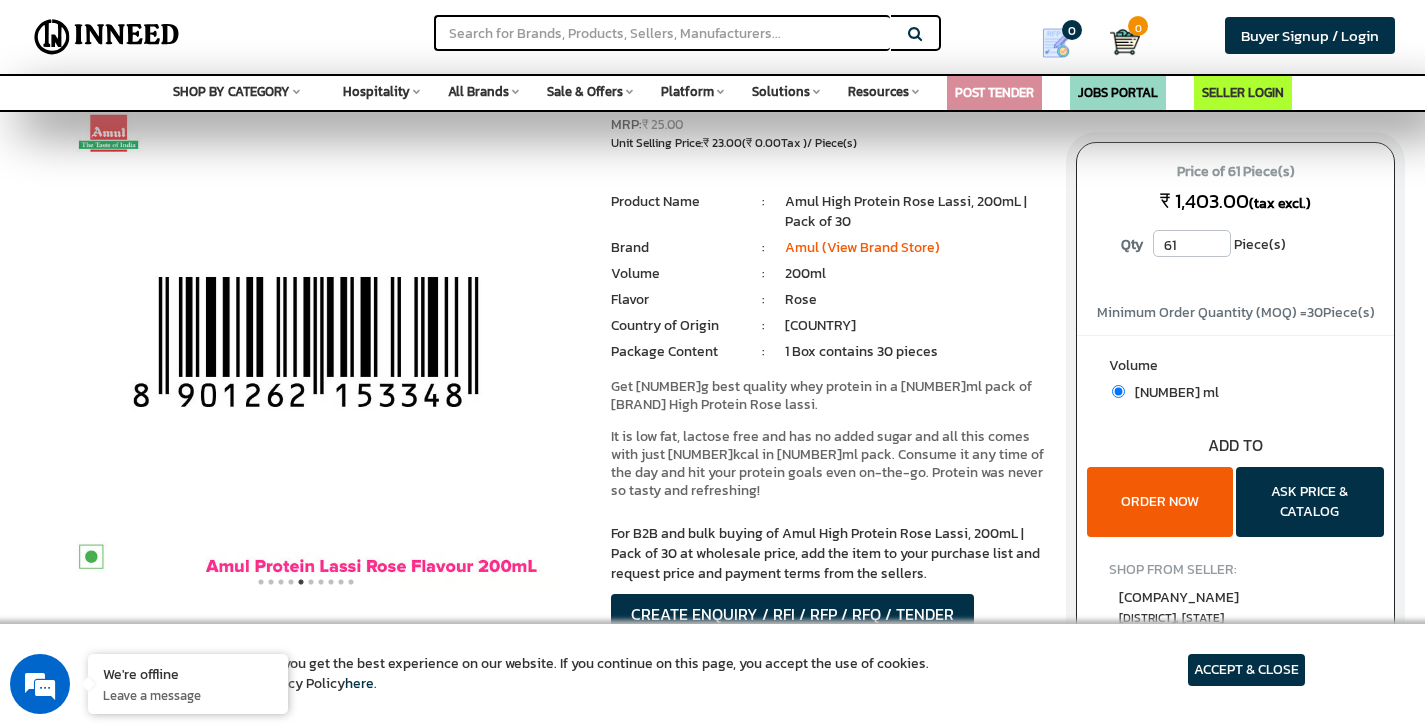 scroll, scrollTop: 153, scrollLeft: 0, axis: vertical 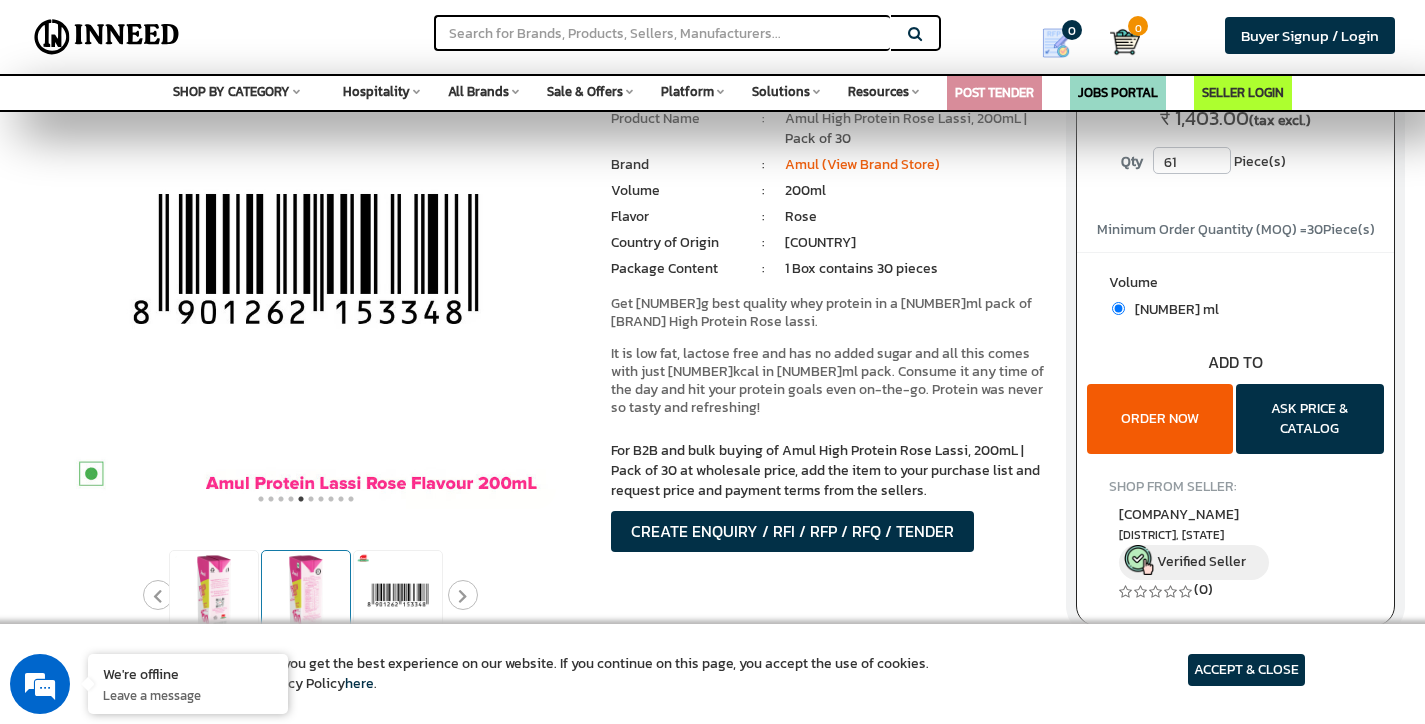 click at bounding box center (306, 595) 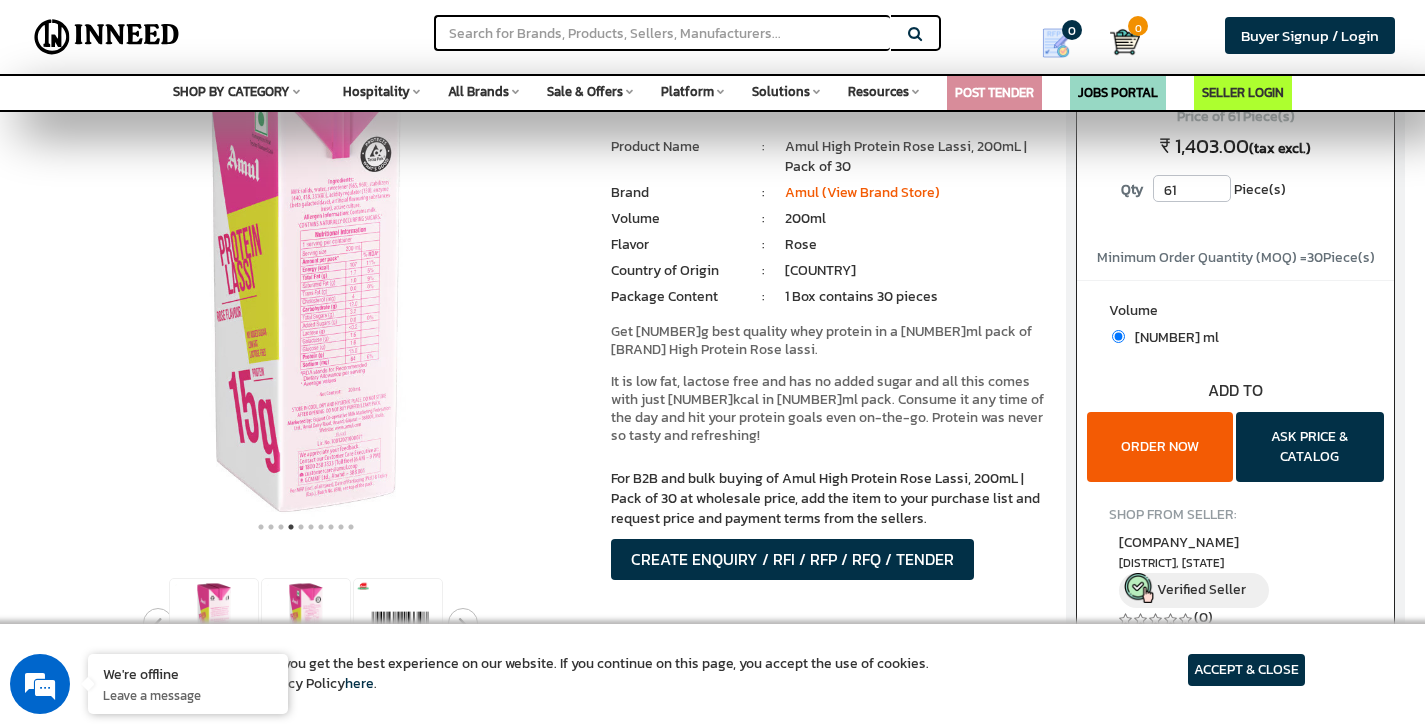scroll, scrollTop: 124, scrollLeft: 0, axis: vertical 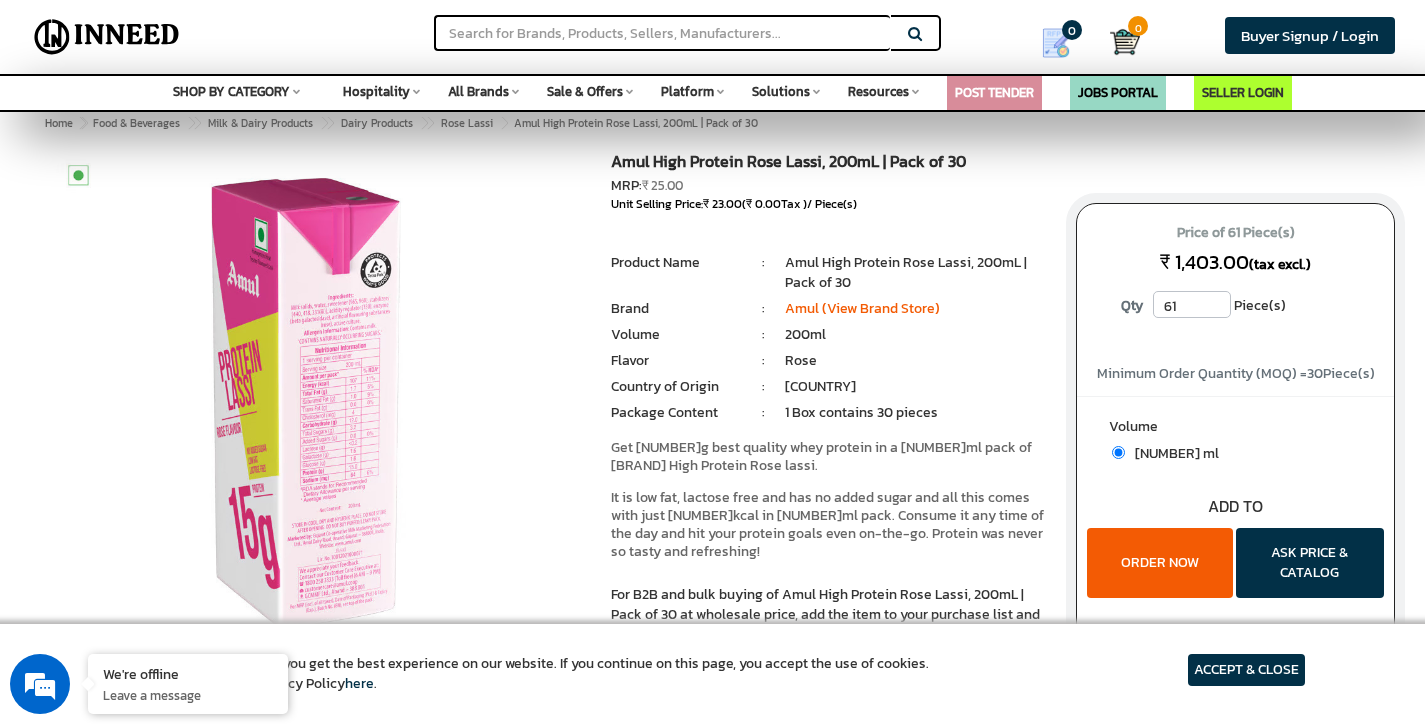 click on "Search" at bounding box center [451, 25] 